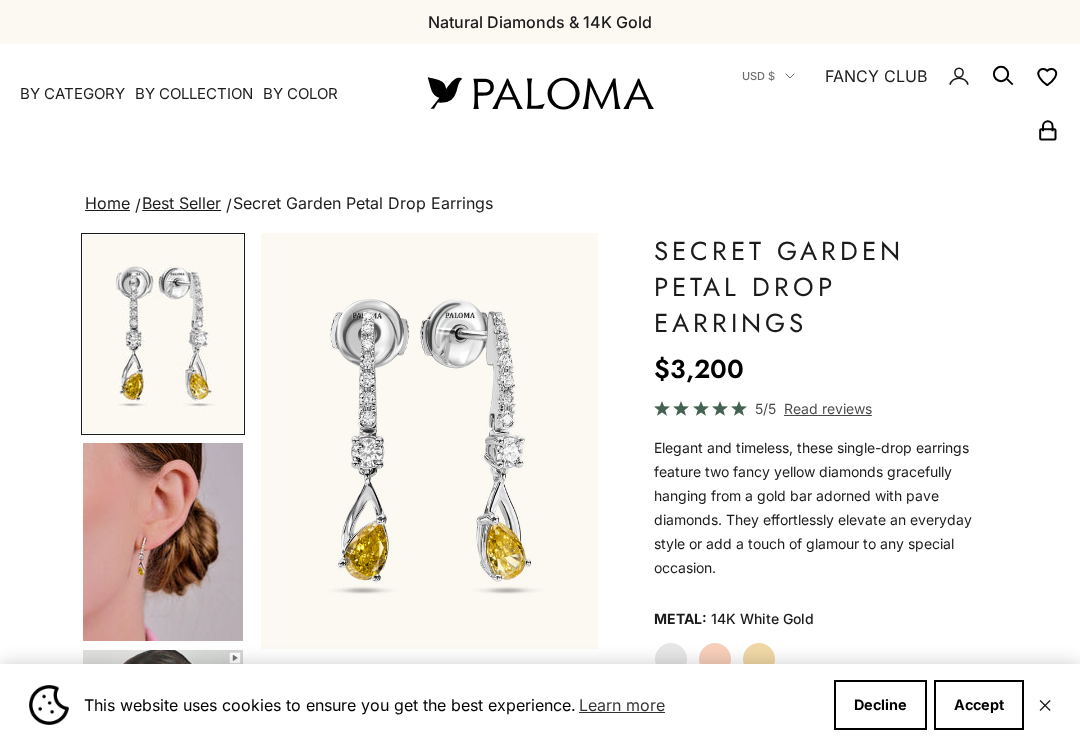 scroll, scrollTop: 0, scrollLeft: 0, axis: both 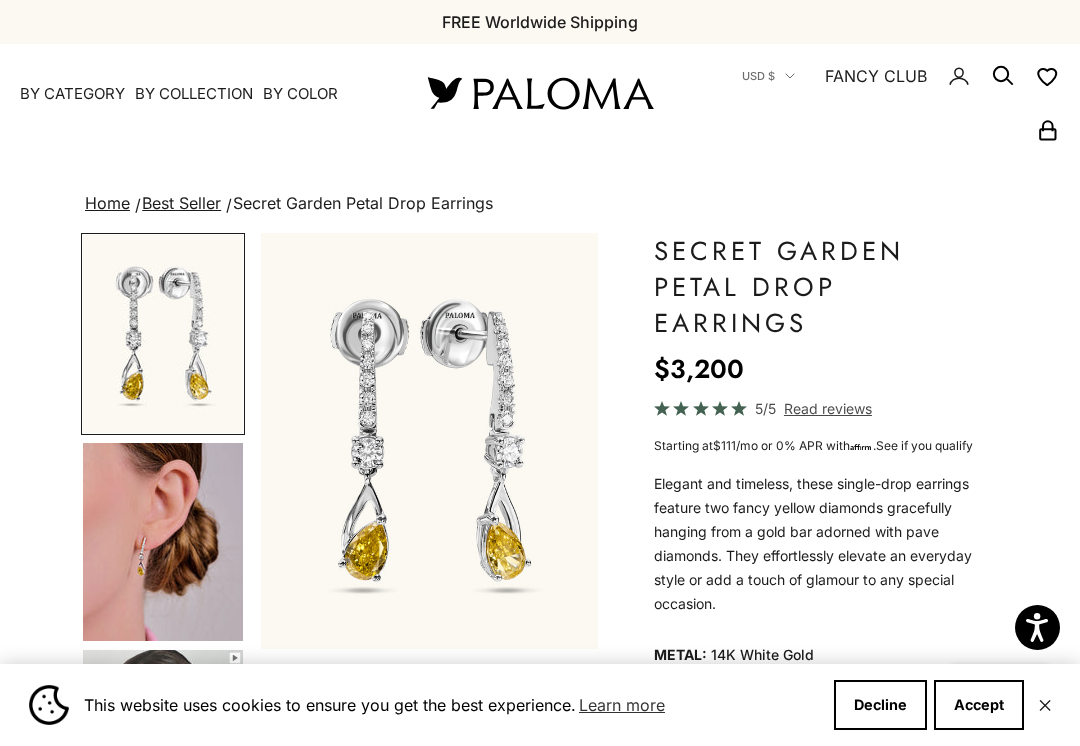 click on "By Category" at bounding box center [72, 94] 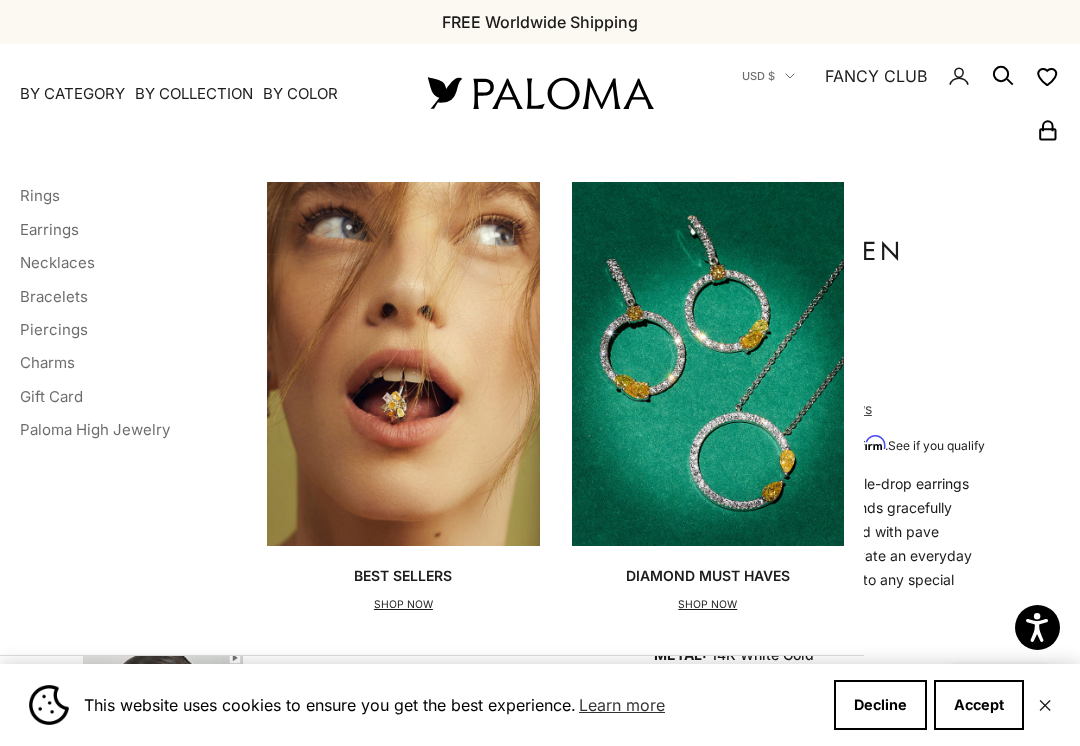 click at bounding box center [540, 93] 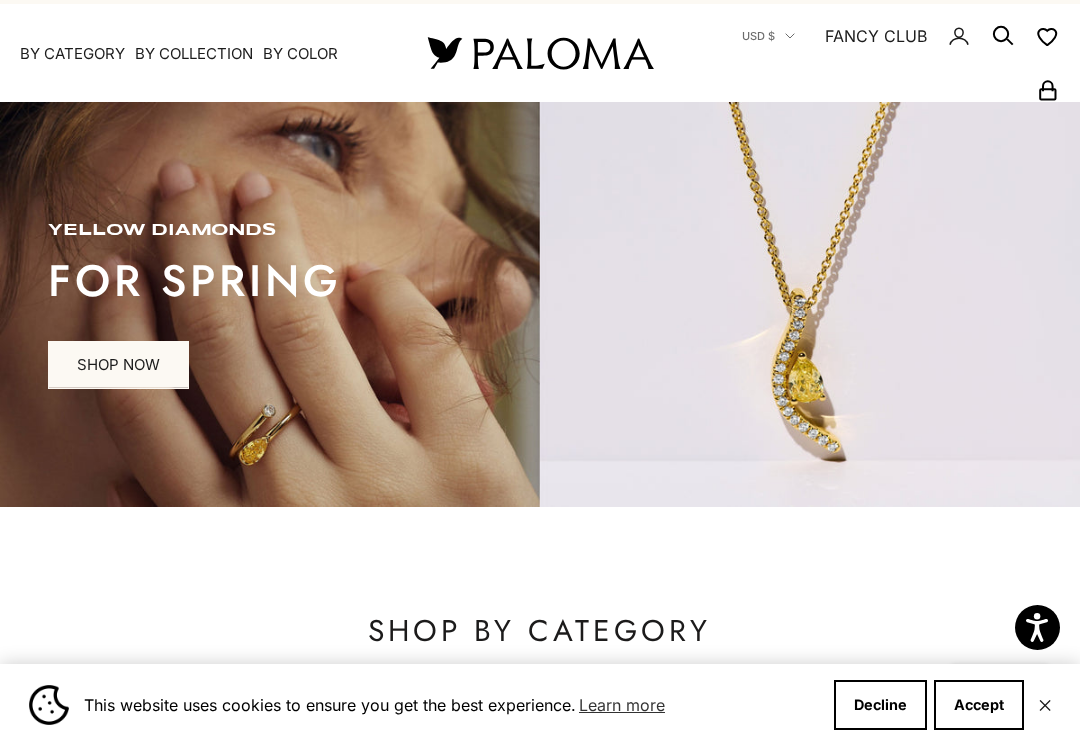 scroll, scrollTop: 53, scrollLeft: 0, axis: vertical 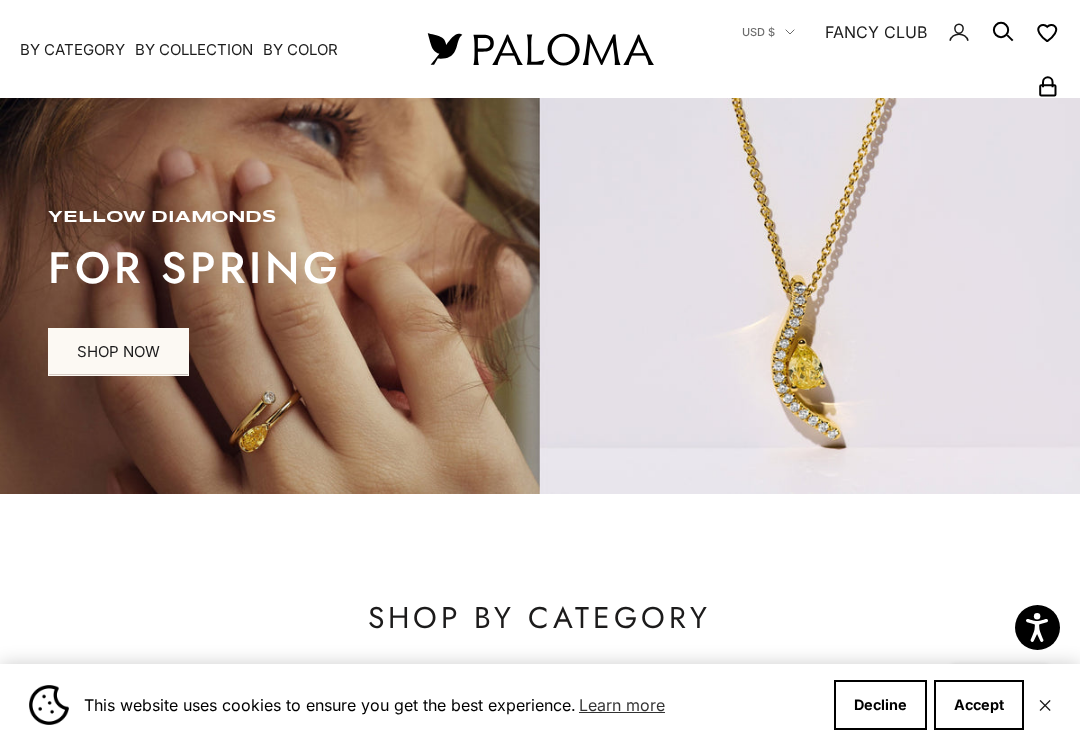 click on "SHOP NOW" at bounding box center [118, 352] 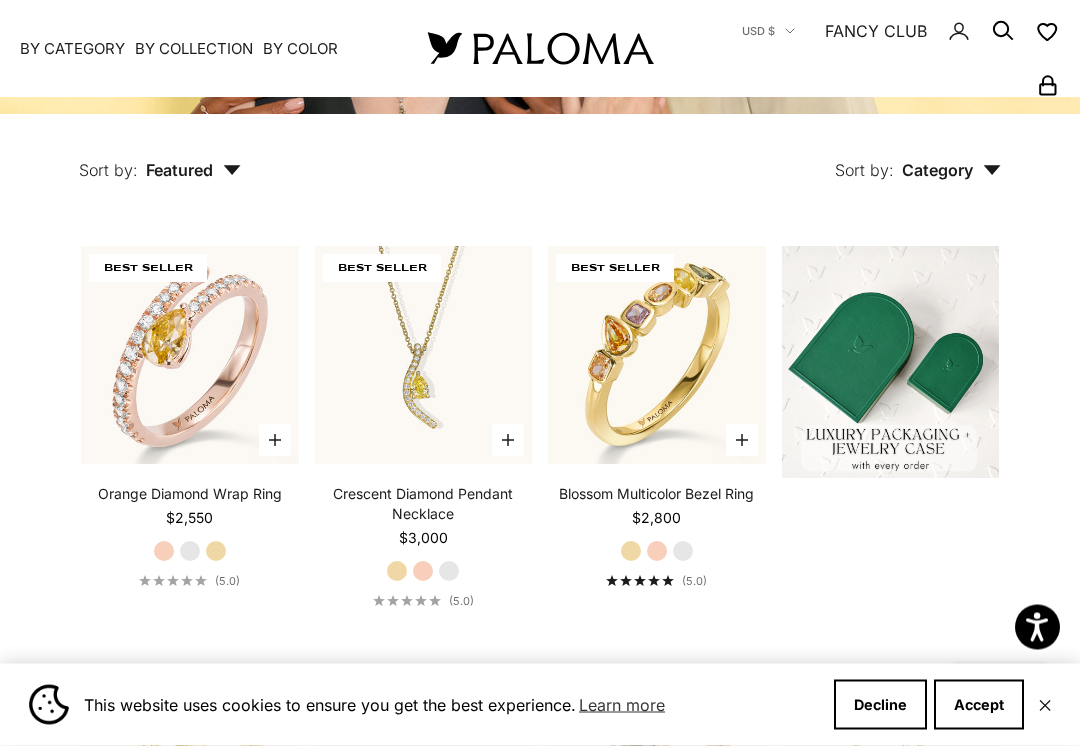 scroll, scrollTop: 403, scrollLeft: 0, axis: vertical 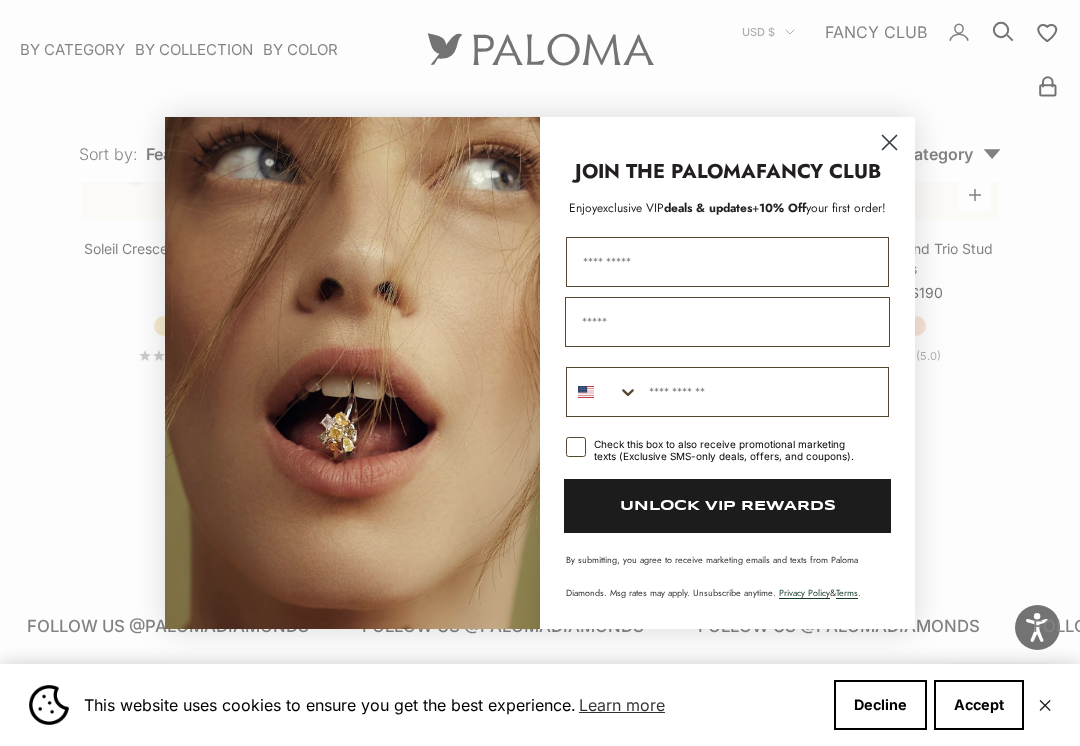 click 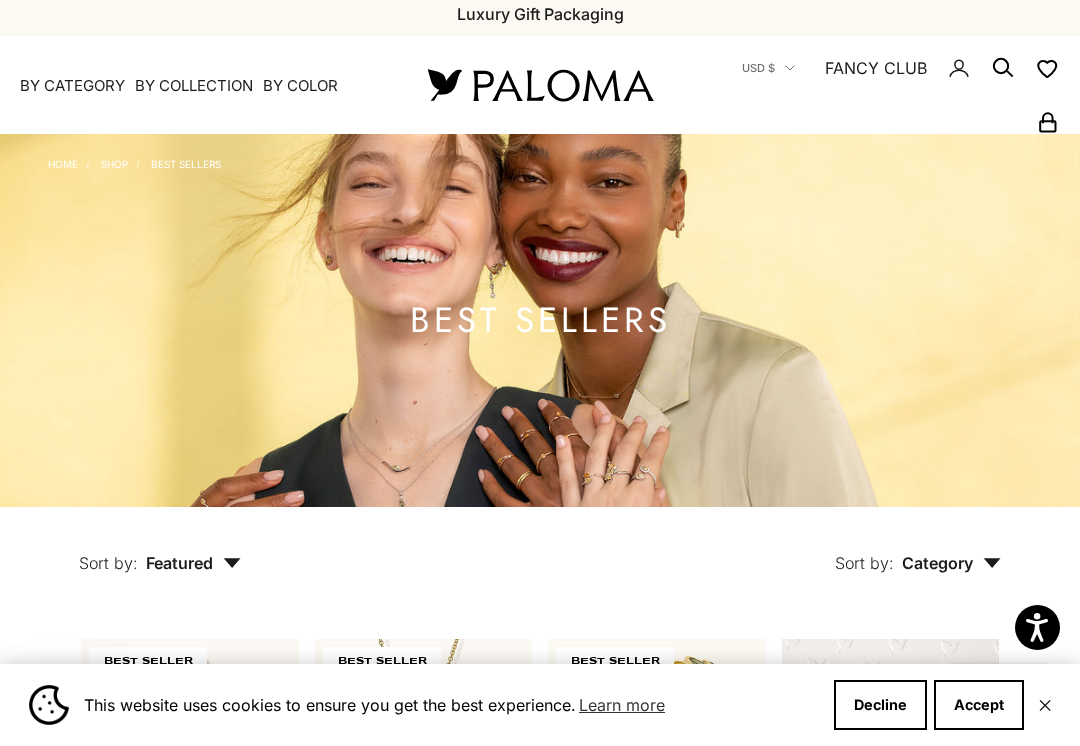 scroll, scrollTop: 0, scrollLeft: 0, axis: both 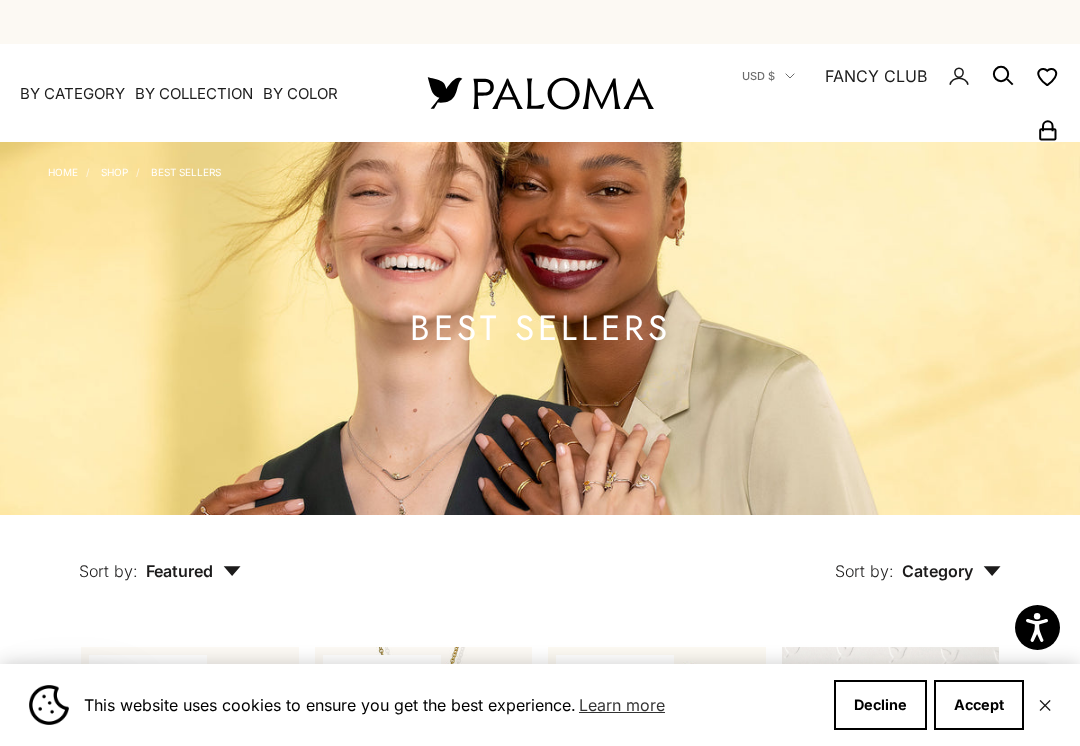click on "By Category" at bounding box center [72, 94] 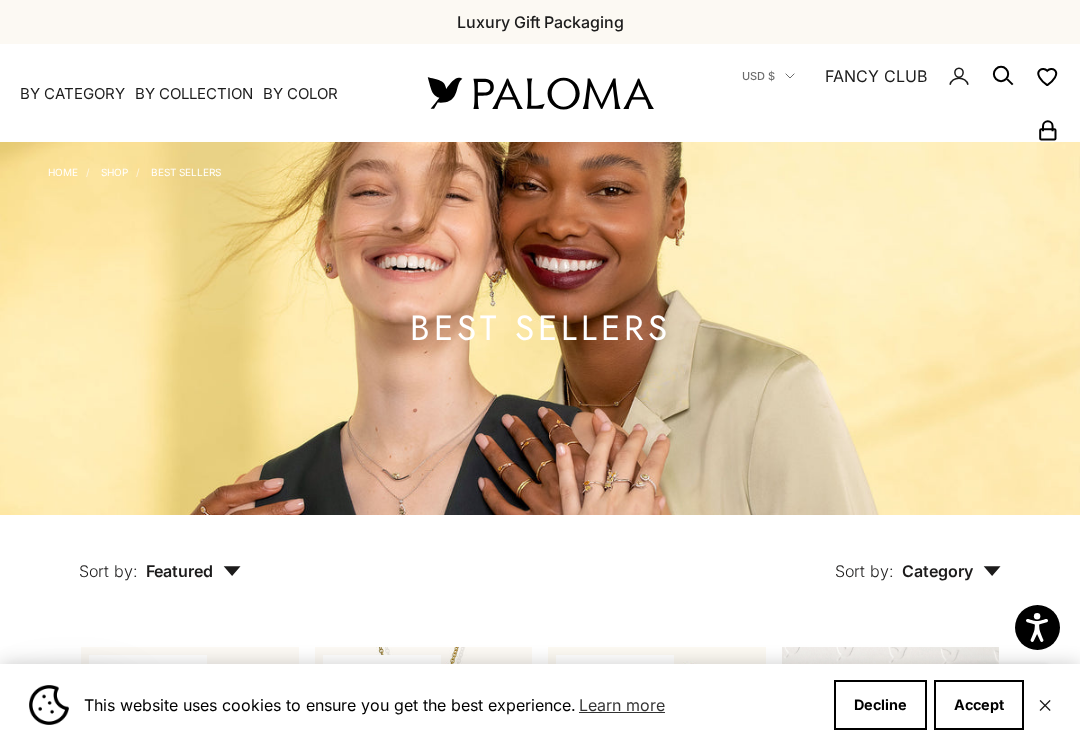 click on "By Collection" at bounding box center [194, 94] 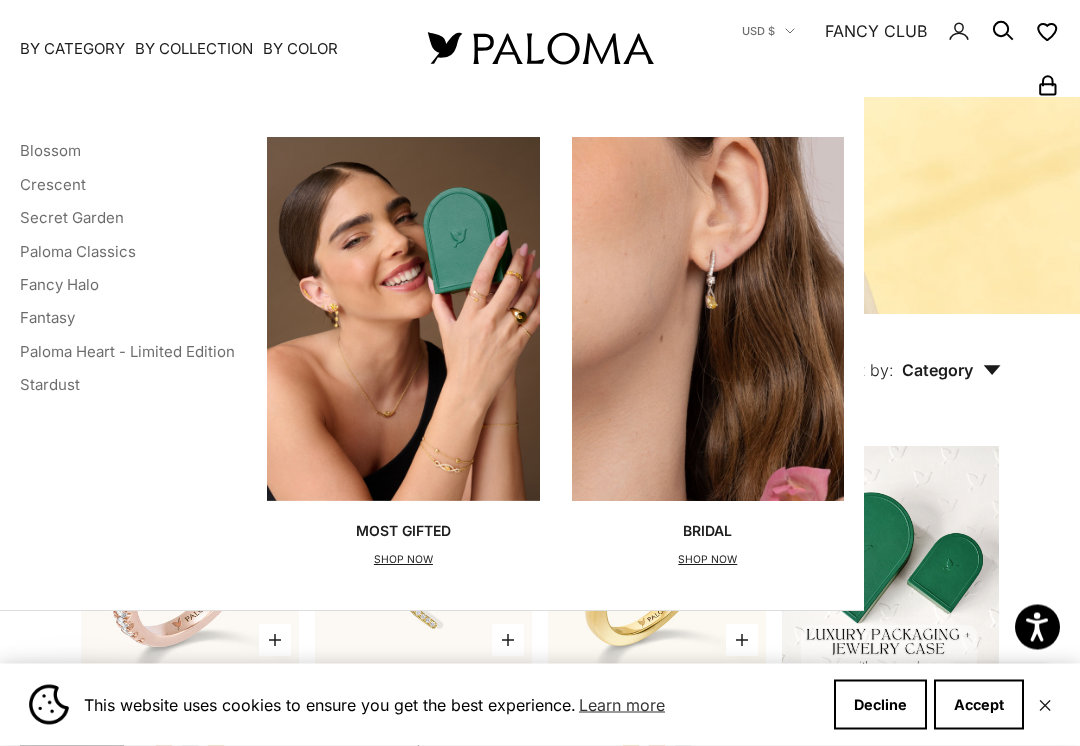 scroll, scrollTop: 201, scrollLeft: 0, axis: vertical 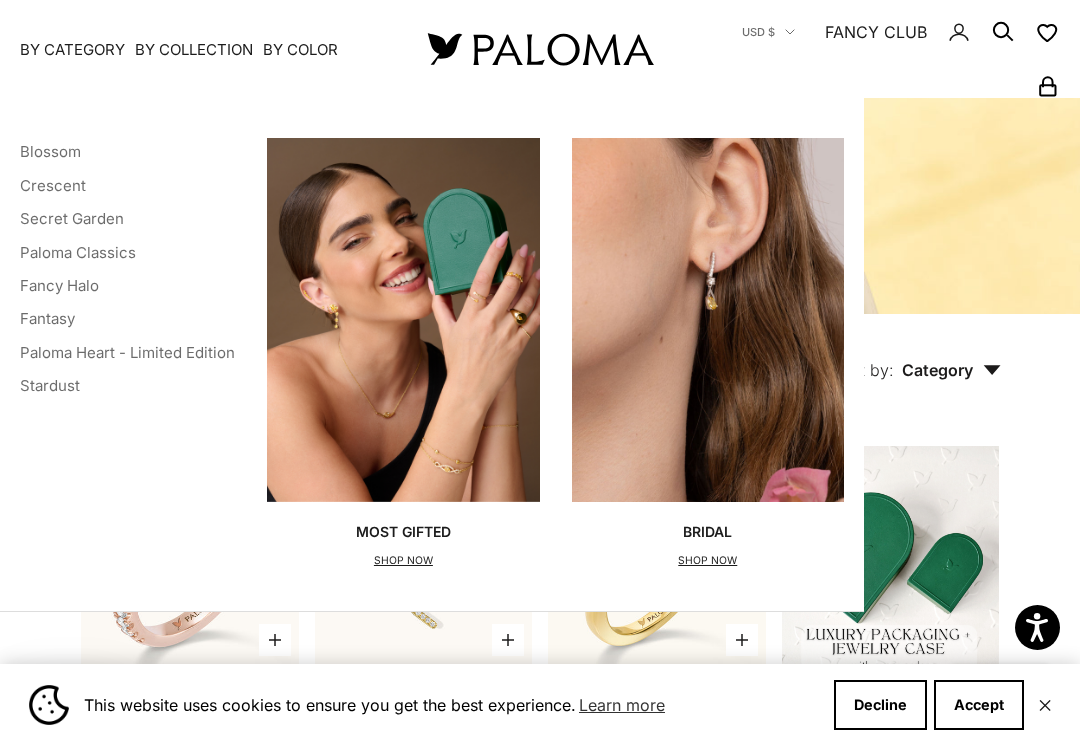 click on "SHOP NOW" at bounding box center (707, 561) 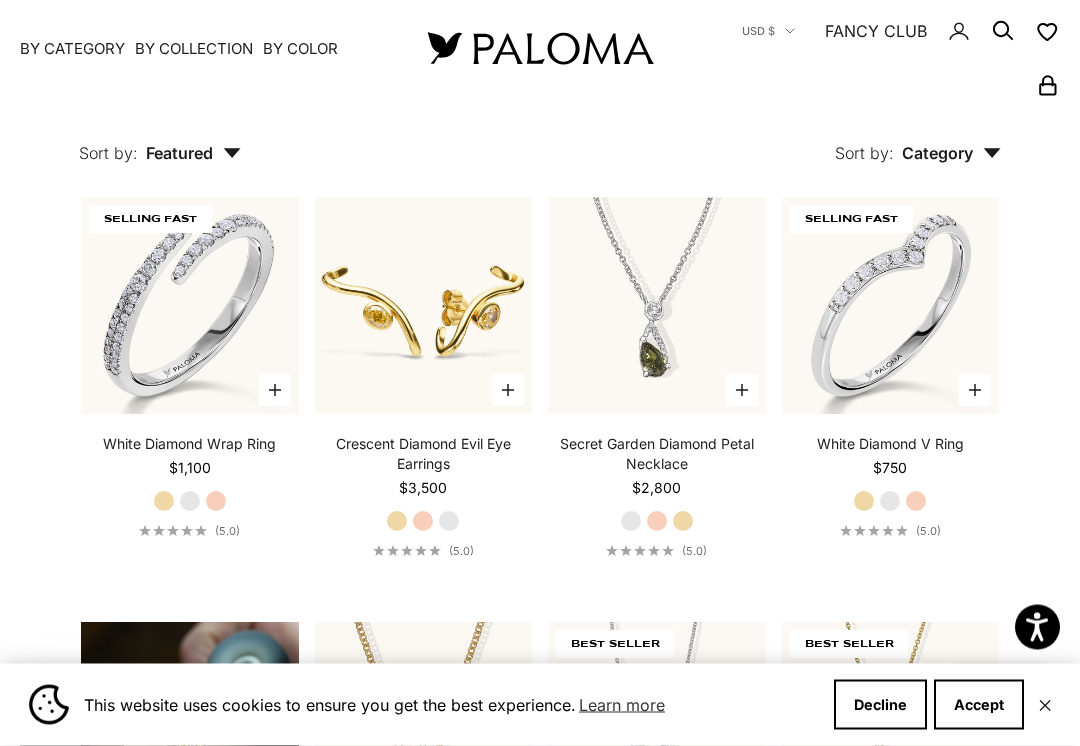 scroll, scrollTop: 876, scrollLeft: 0, axis: vertical 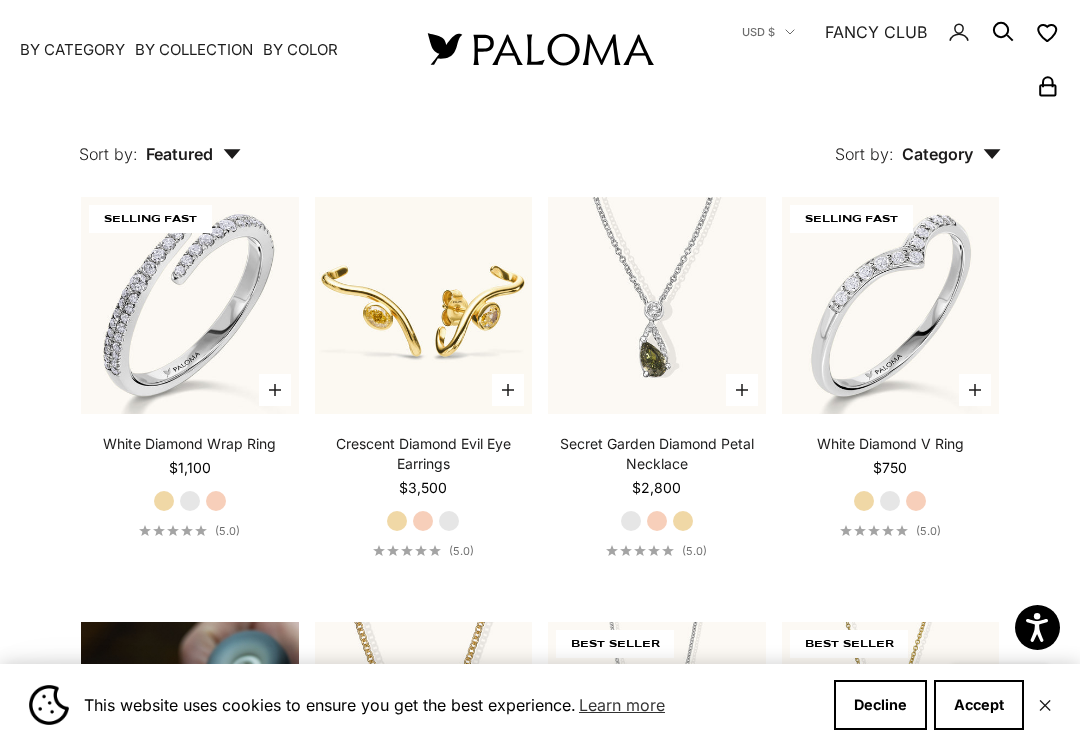 click on "Yellow Gold" at bounding box center [864, 501] 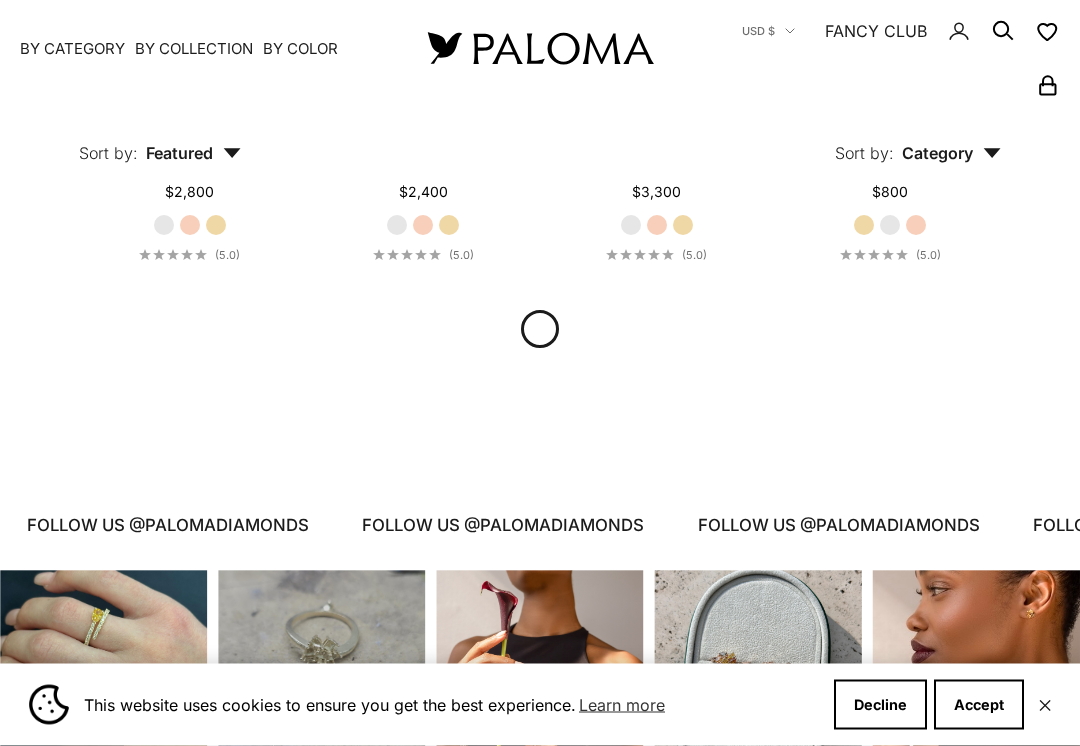 scroll, scrollTop: 2006, scrollLeft: 0, axis: vertical 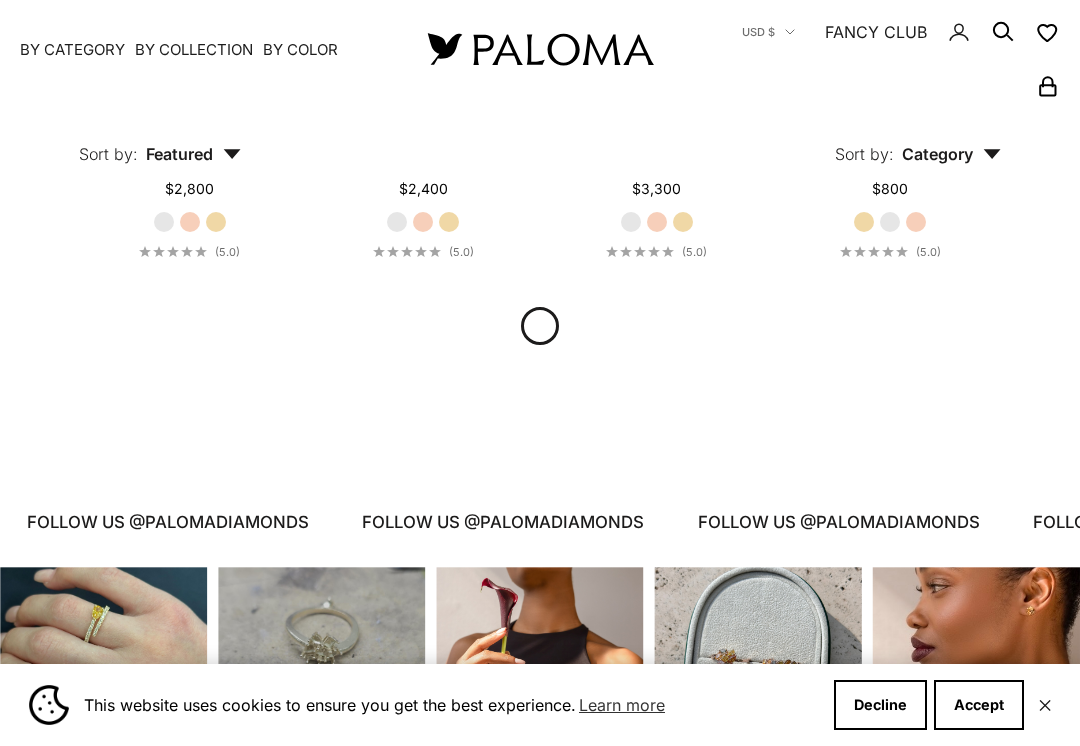 click at bounding box center [103, 670] 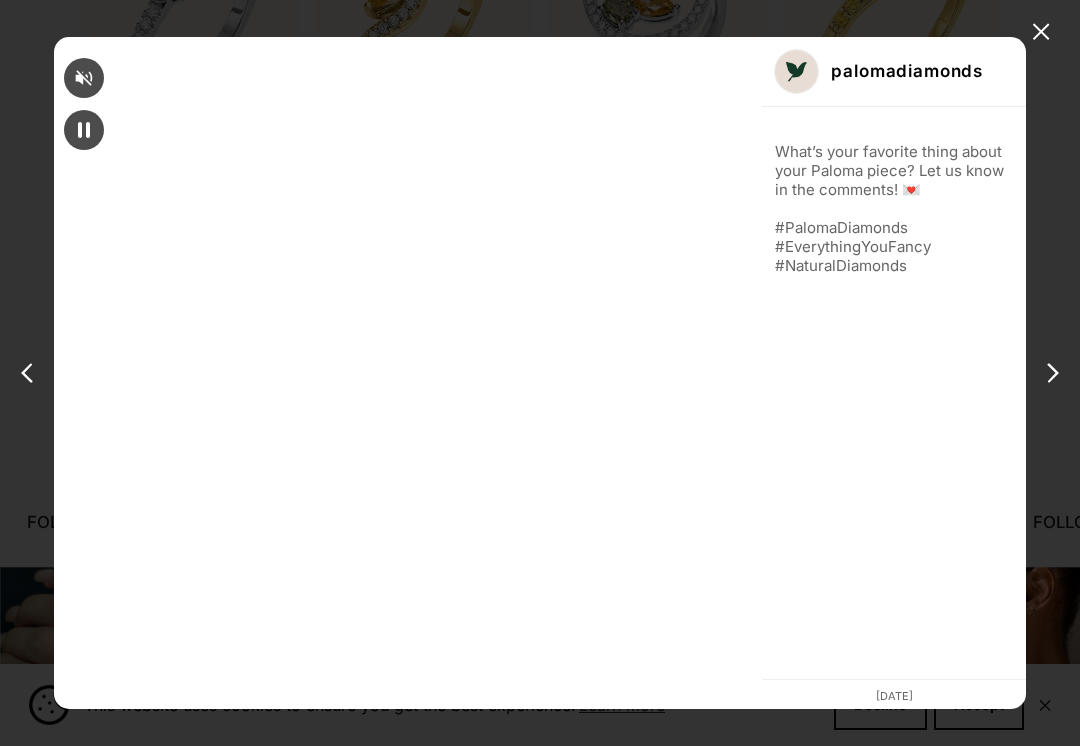 click on "✕" at bounding box center (1041, 32) 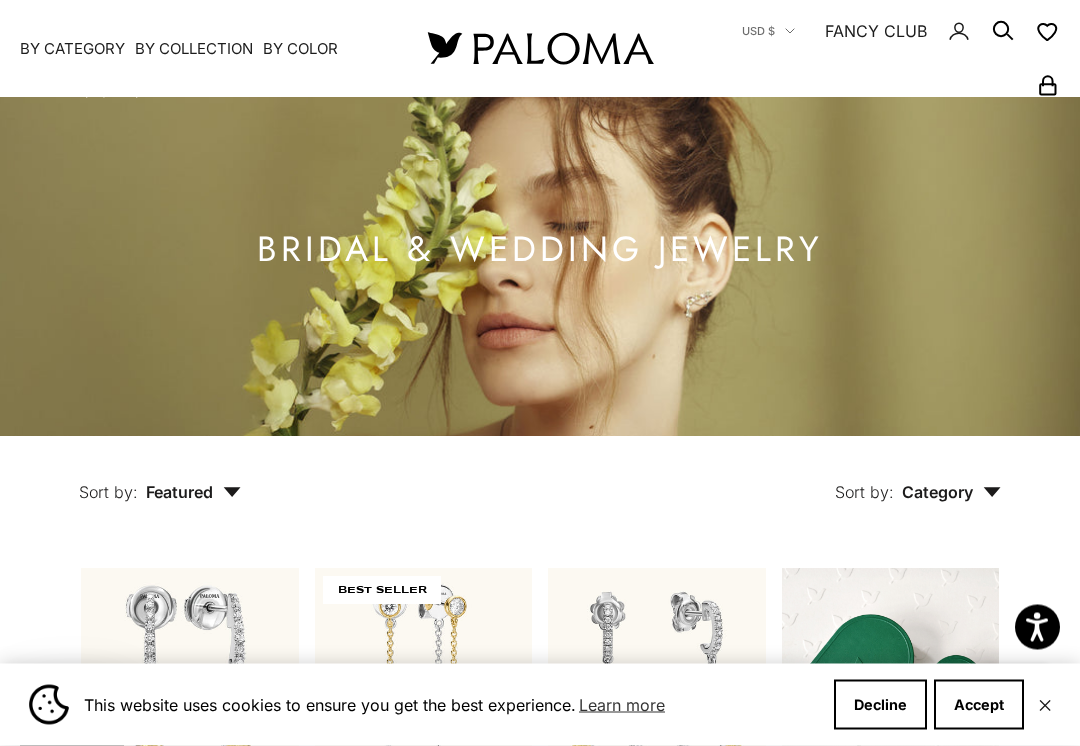 scroll, scrollTop: 79, scrollLeft: 0, axis: vertical 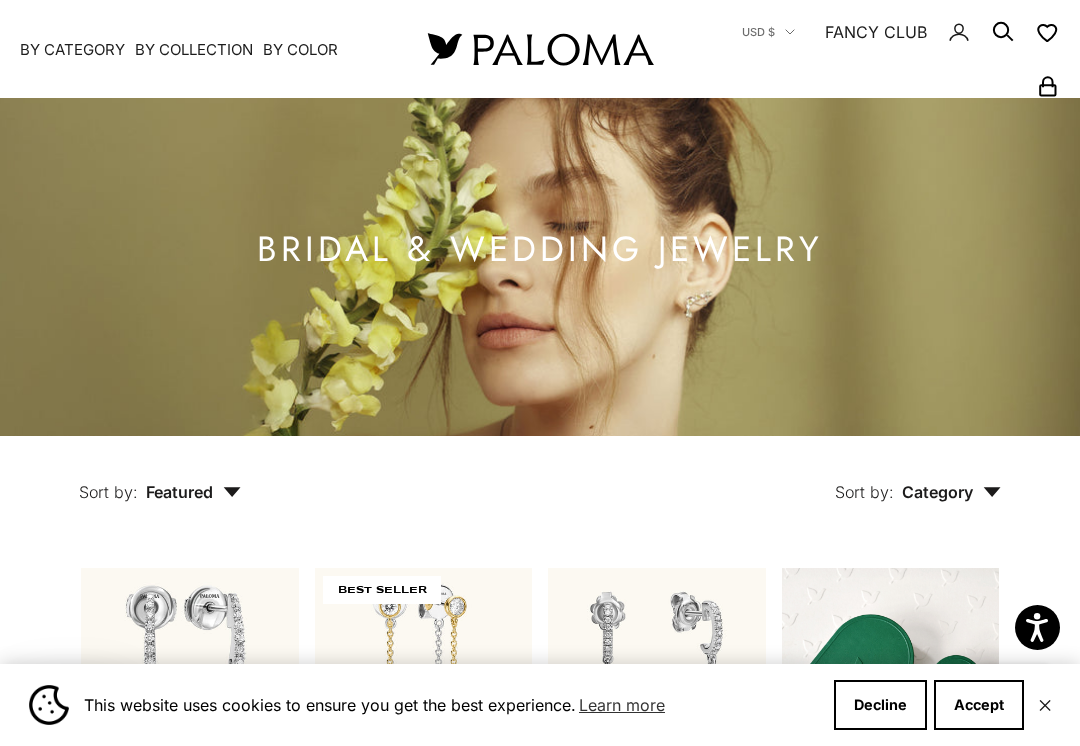 click on "By Category" at bounding box center [72, 49] 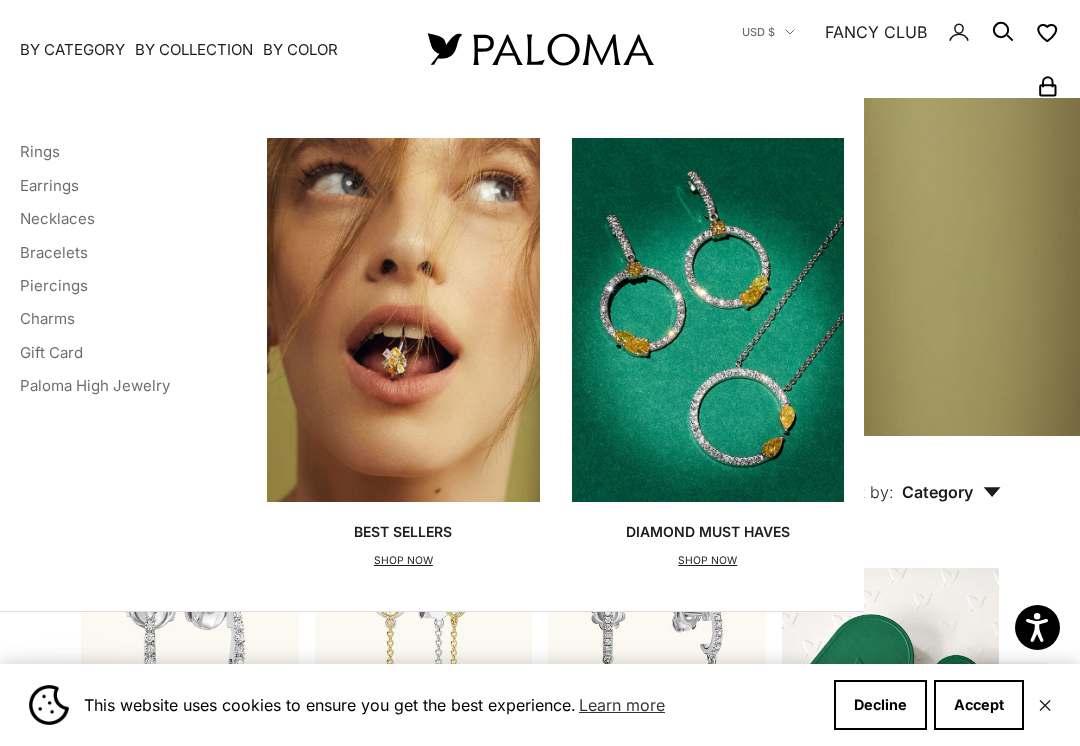 click on "Rings" at bounding box center (40, 151) 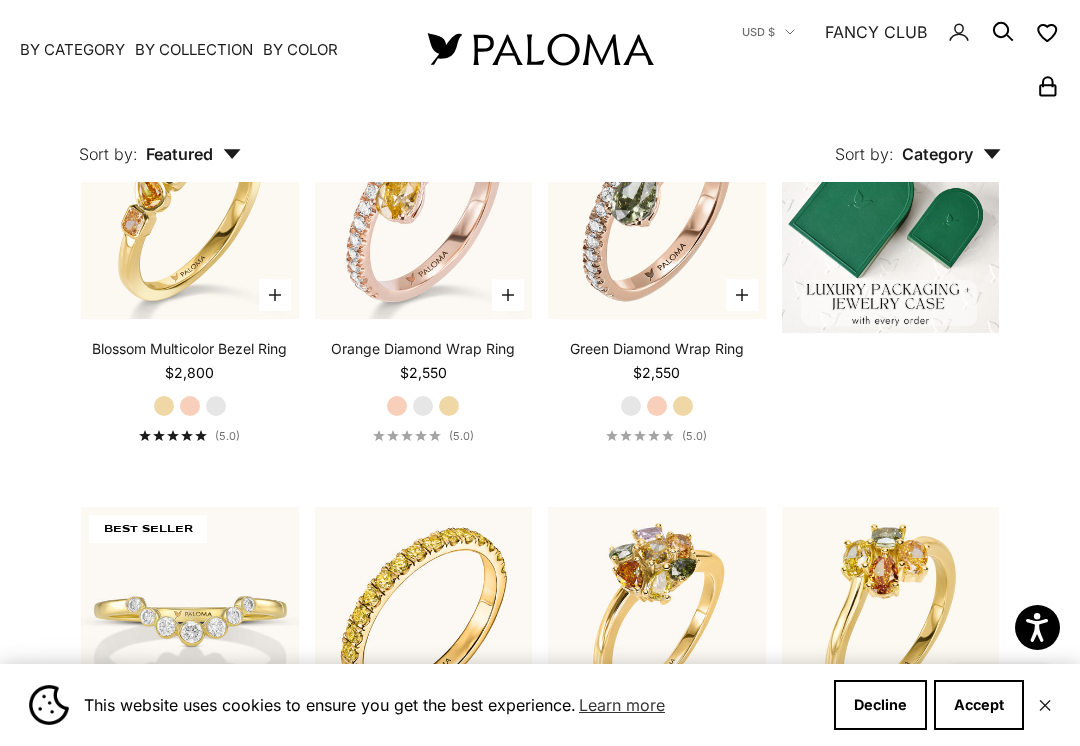 scroll, scrollTop: 0, scrollLeft: 0, axis: both 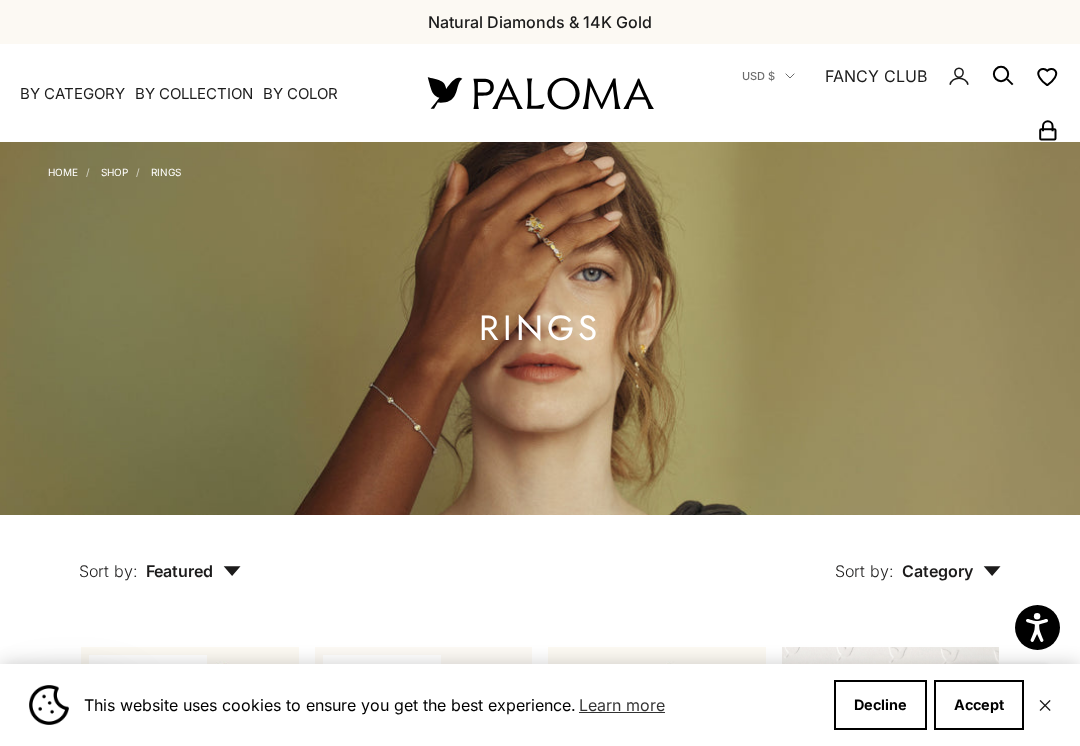 click on "By Category" at bounding box center (72, 94) 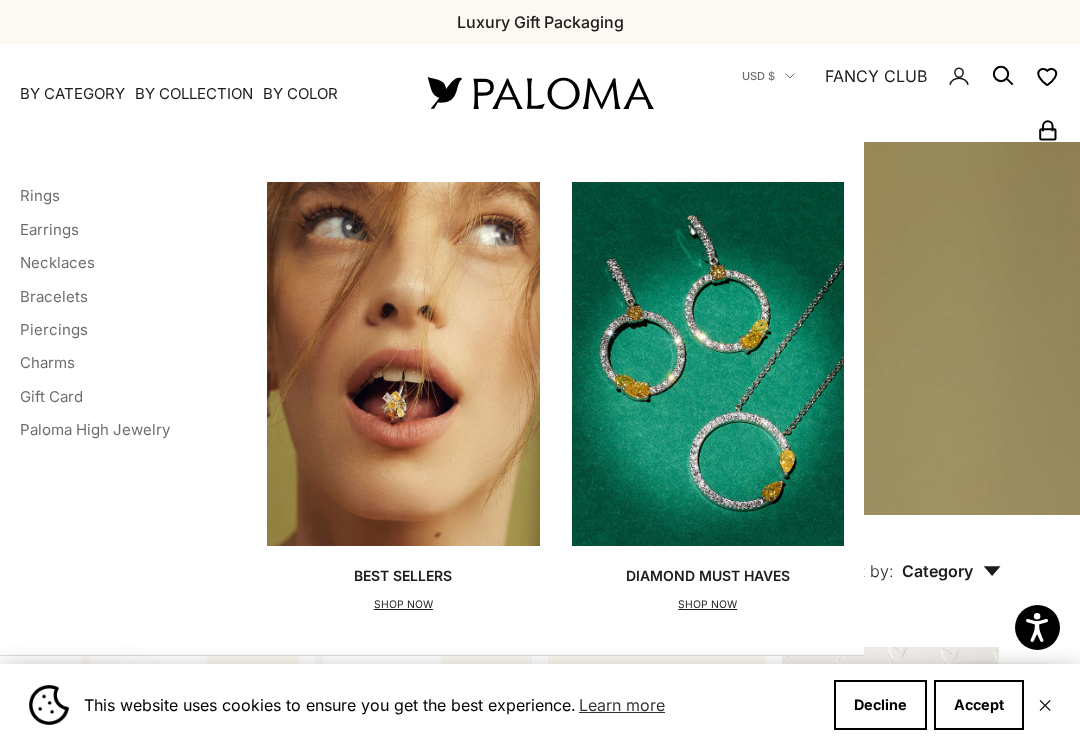 click on "Necklaces" at bounding box center (57, 262) 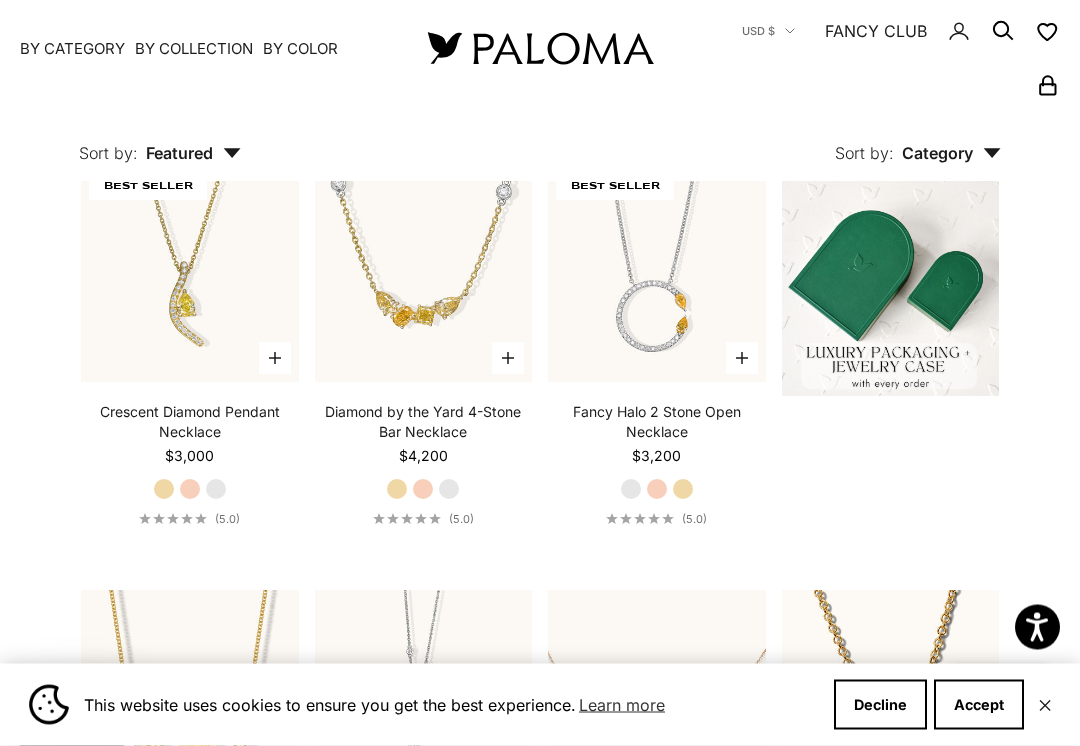 scroll, scrollTop: 483, scrollLeft: 0, axis: vertical 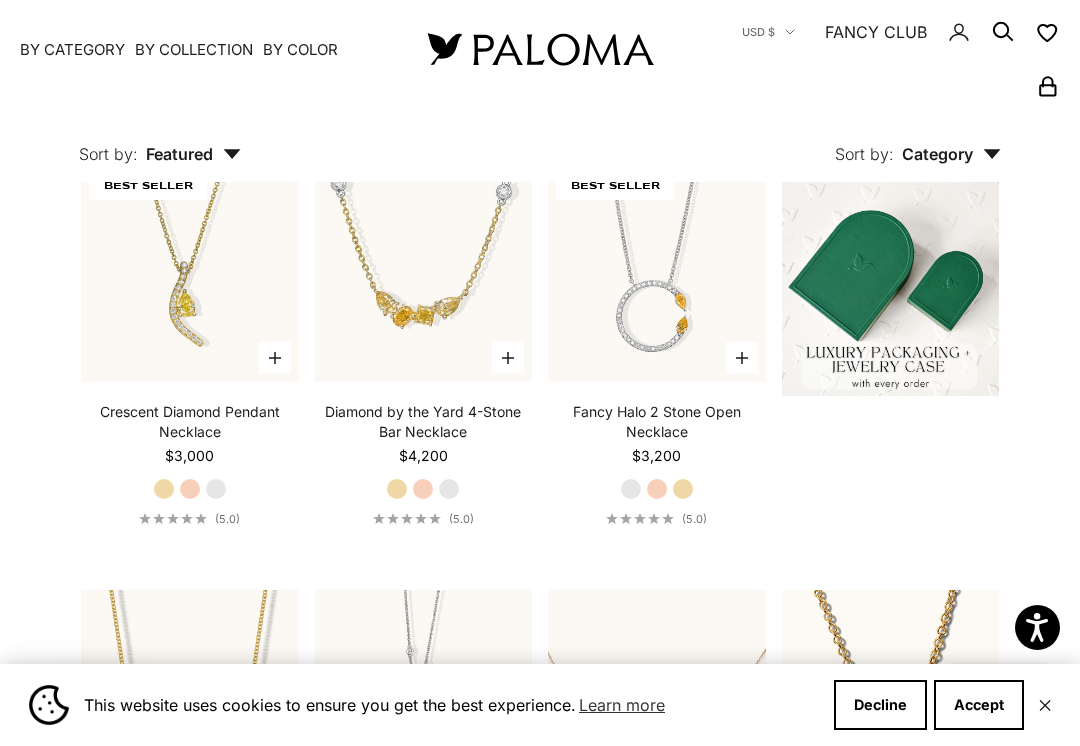 click on "By Category" at bounding box center [72, 49] 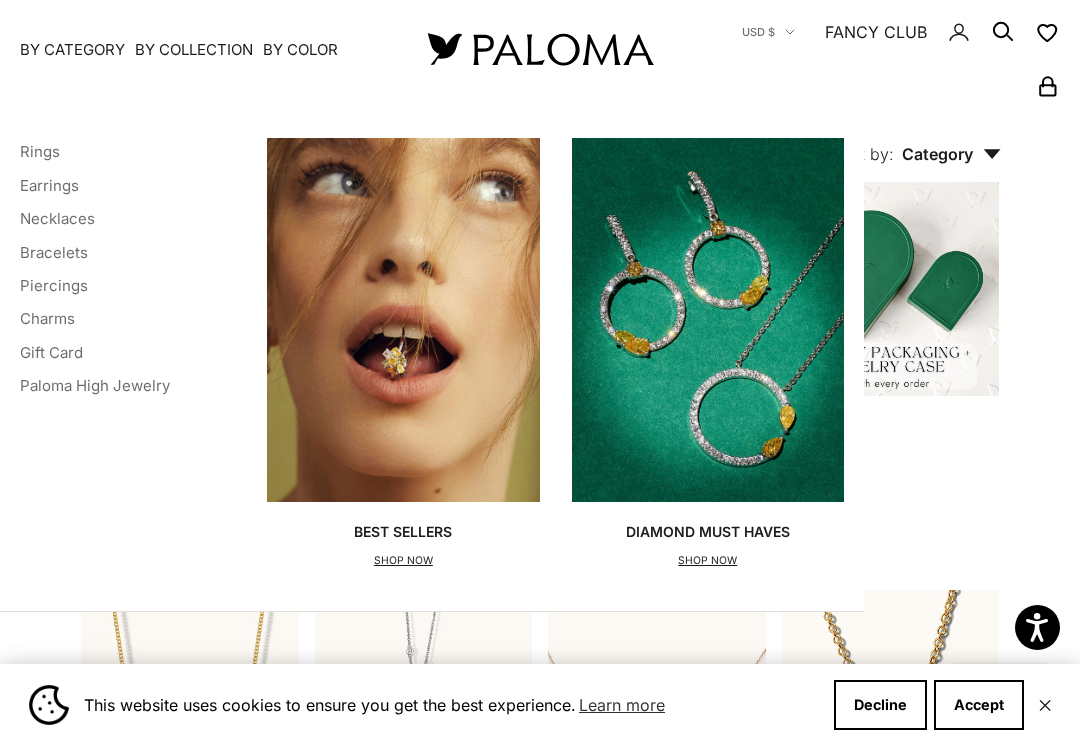click on "Charms" at bounding box center (47, 318) 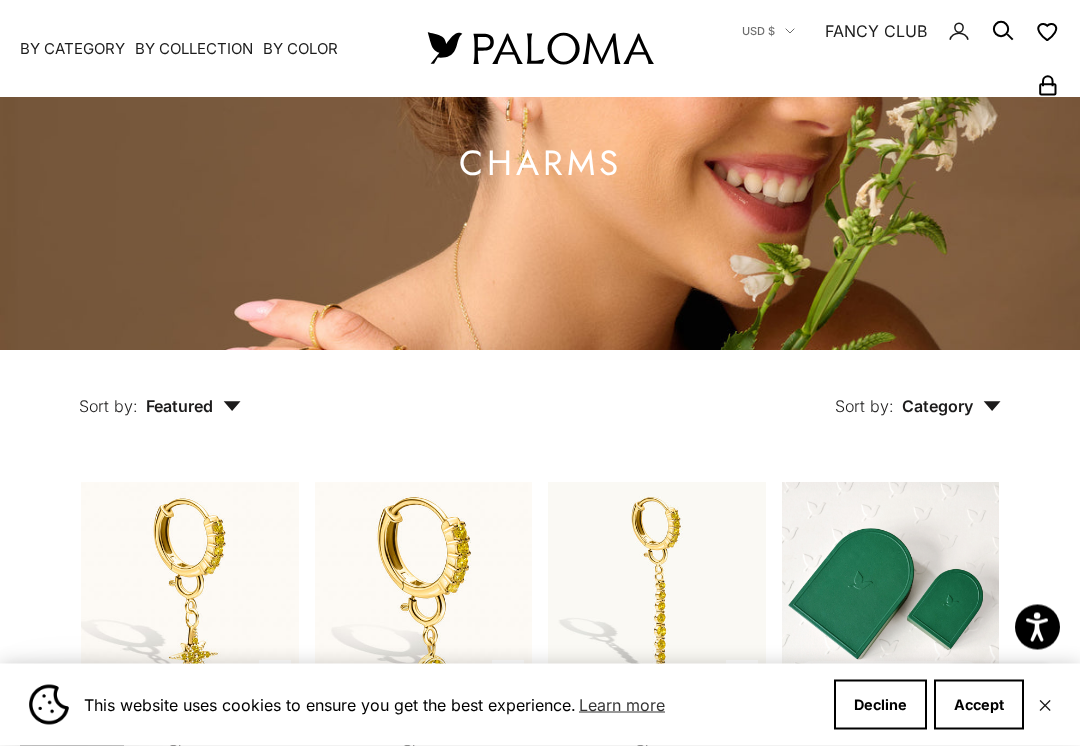 scroll, scrollTop: 0, scrollLeft: 0, axis: both 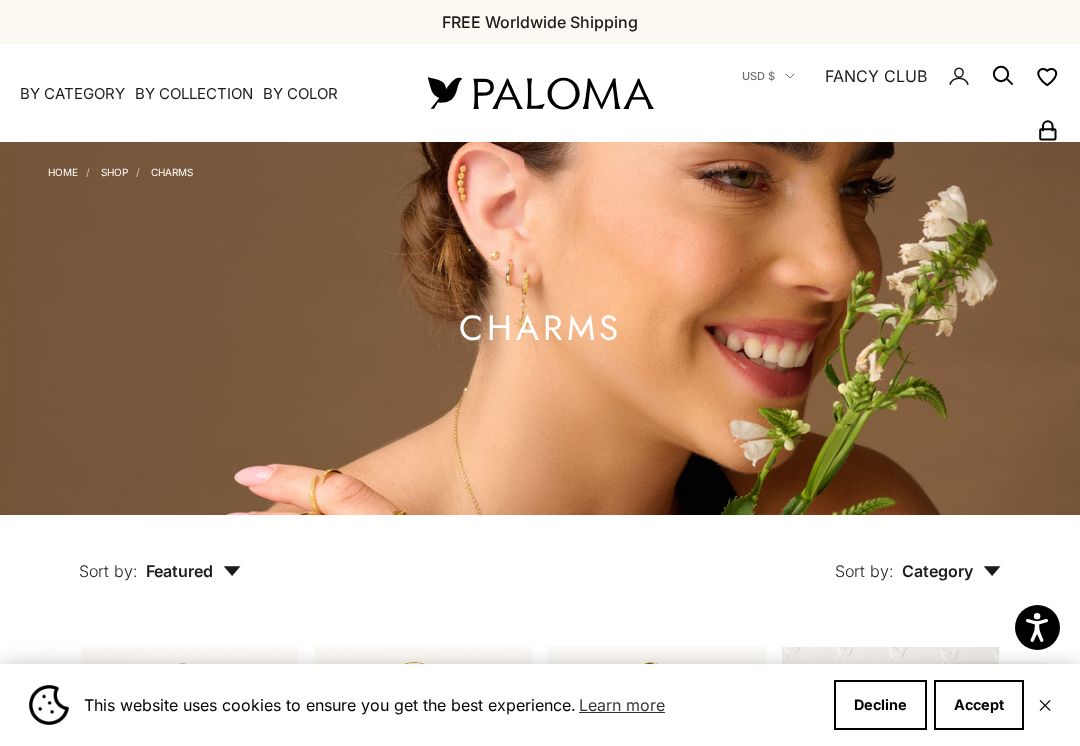 click on "By Collection" at bounding box center [194, 94] 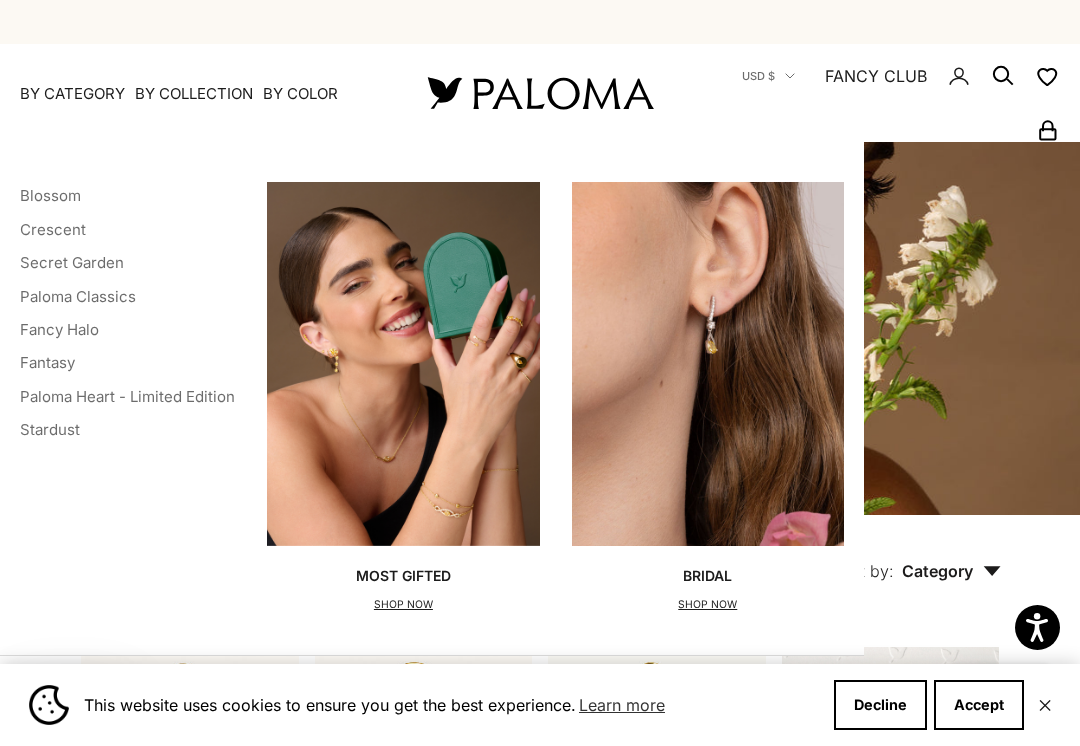 click on "Secret Garden" at bounding box center [72, 262] 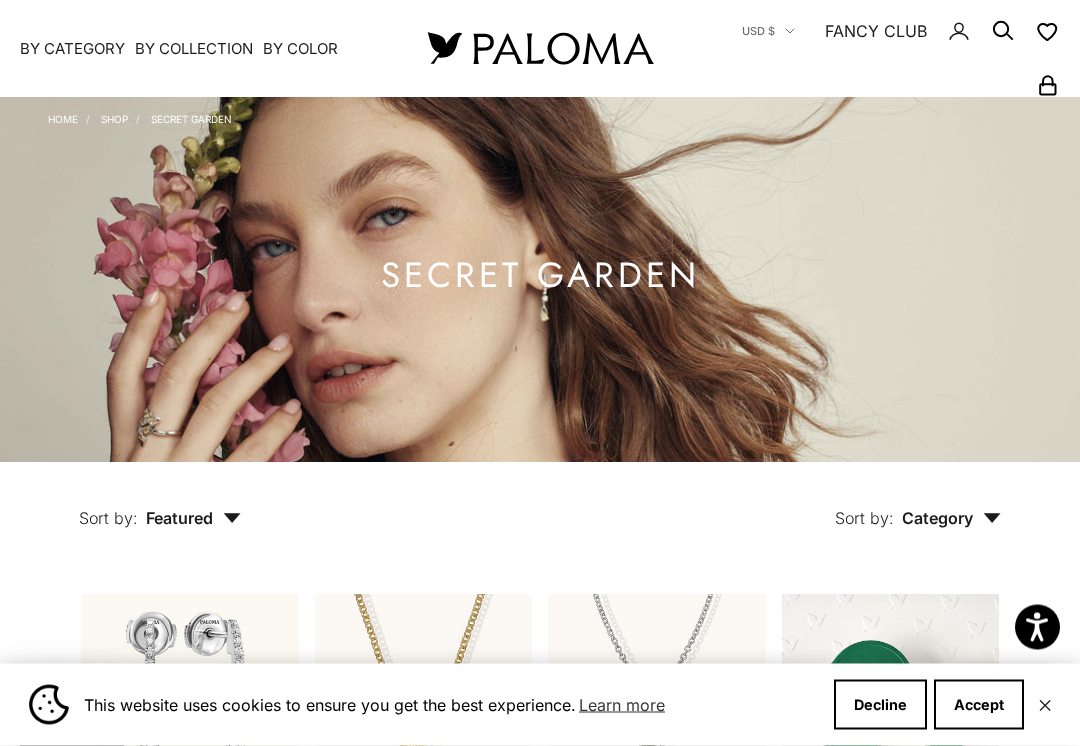 scroll, scrollTop: 0, scrollLeft: 0, axis: both 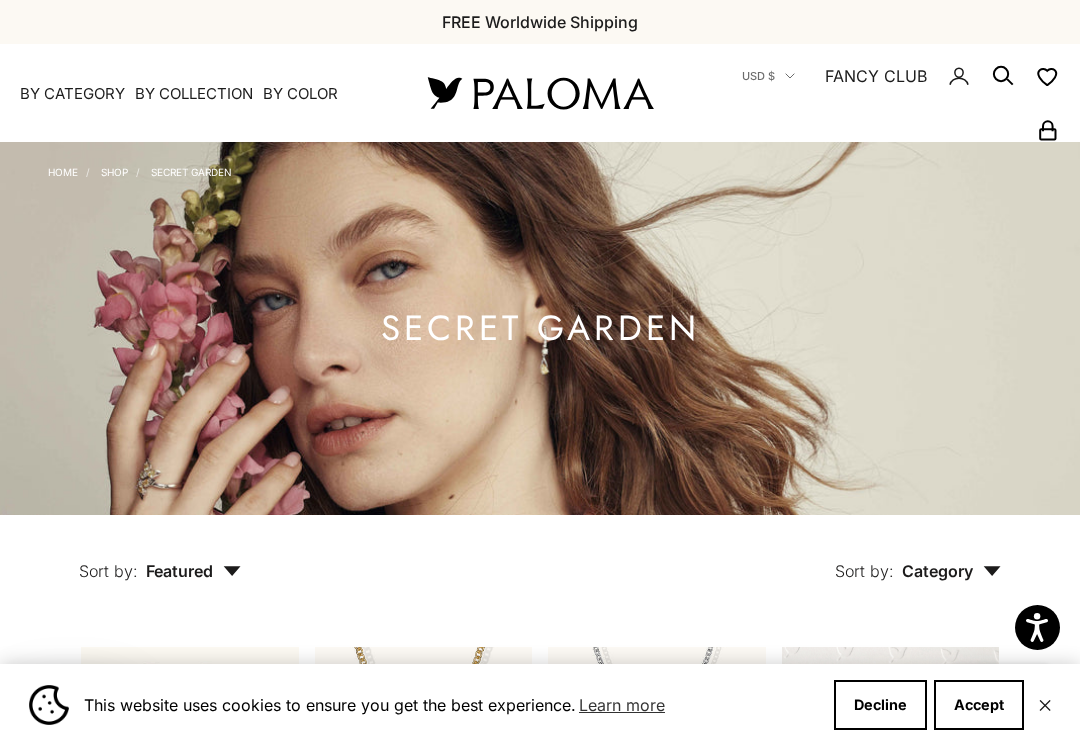 click on "By Collection" at bounding box center (194, 94) 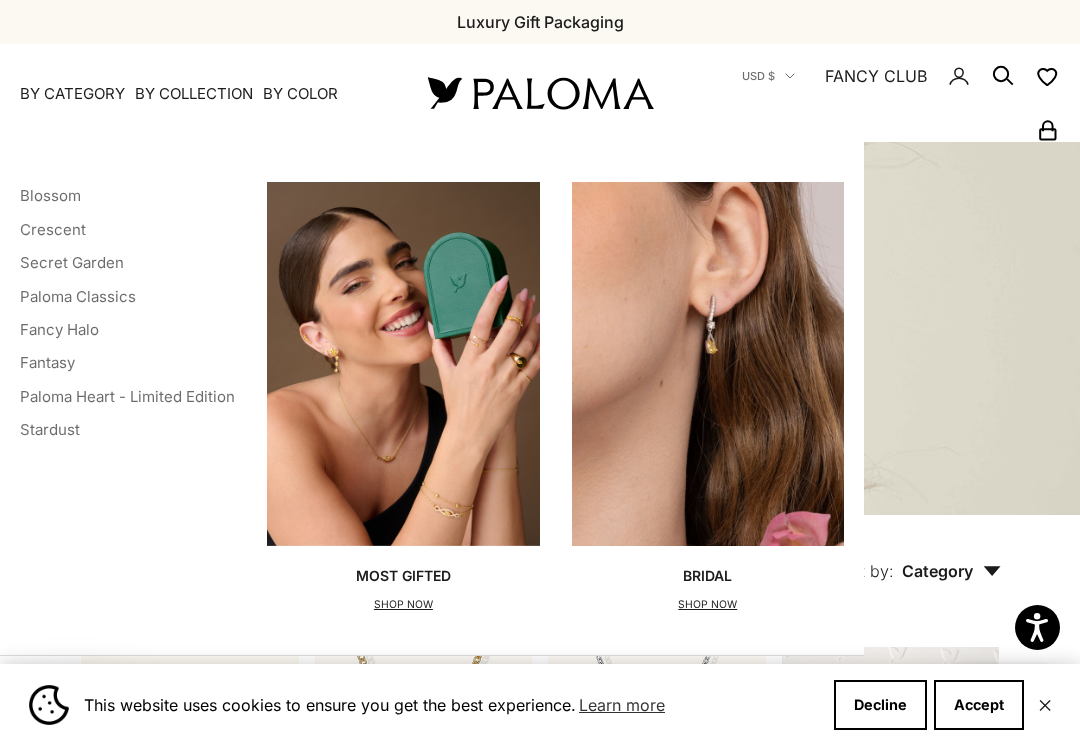 click on "Blossom" at bounding box center [50, 195] 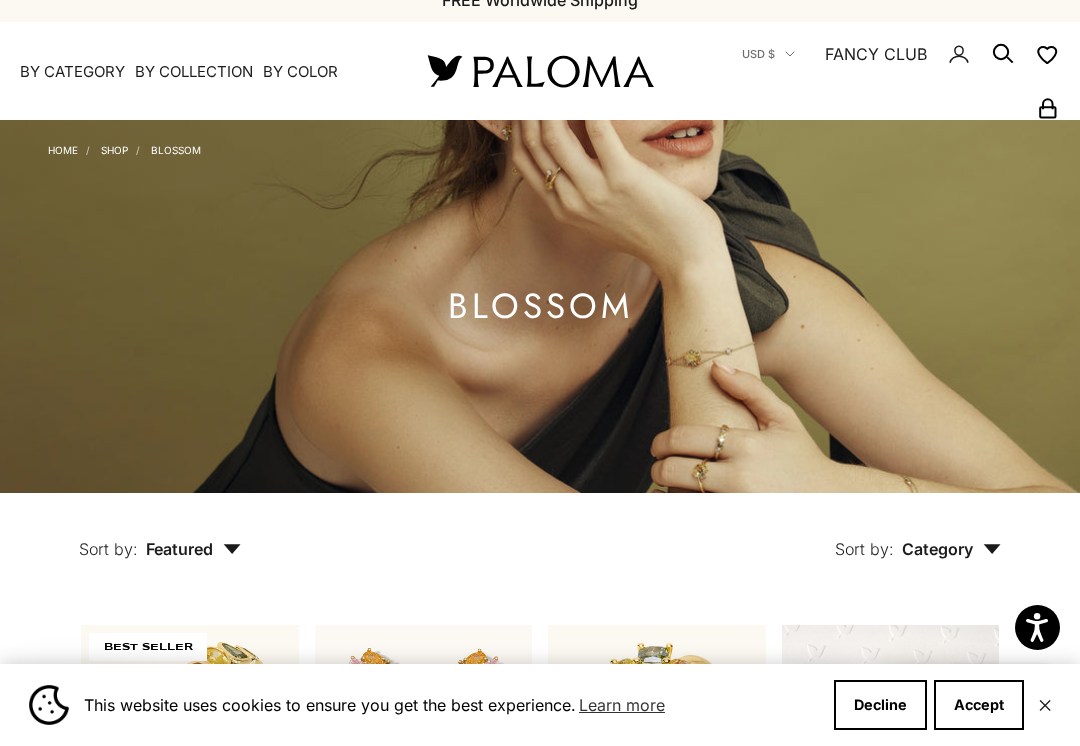scroll, scrollTop: 0, scrollLeft: 0, axis: both 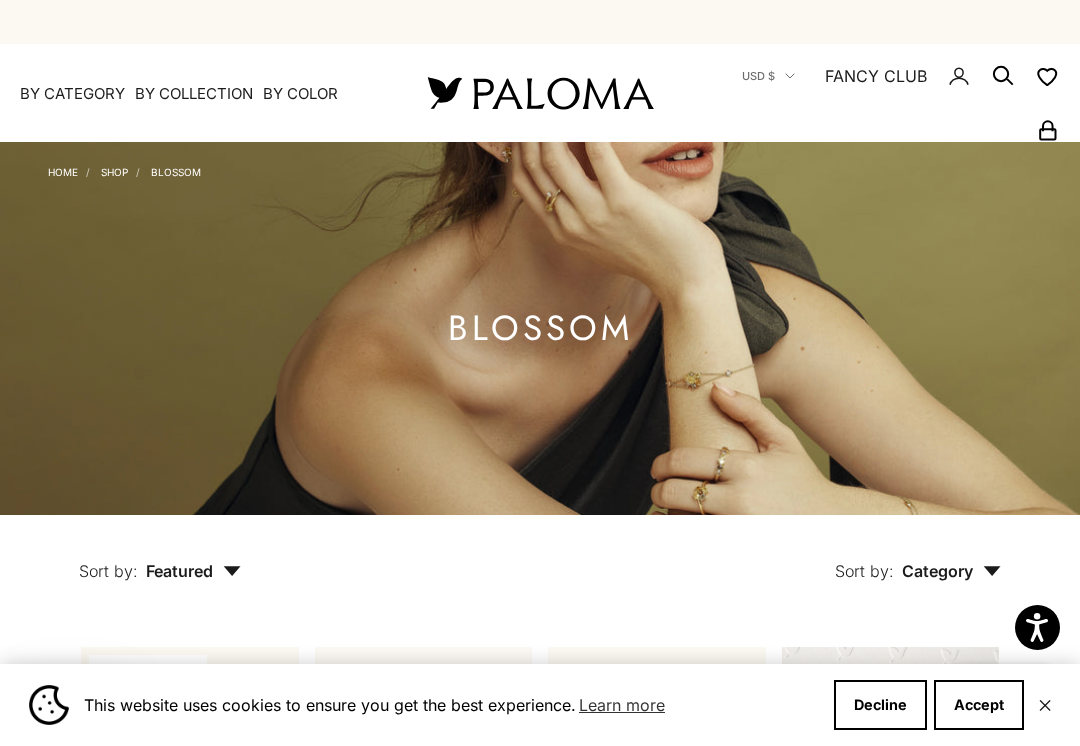 click on "Paloma Diamonds
Open navigation menu
Open search
By Category
Categories
Rings
Earrings
Necklaces
Bracelets
Piercings
Charms
Gift Card
Paloma High Jewelry
Best Sellers SHOP NOW Diamond Must Haves SHOP NOW
By Collection
Collections
Blossom
Crescent
Secret Garden
Paloma Classics
Fancy Halo" at bounding box center (540, 93) 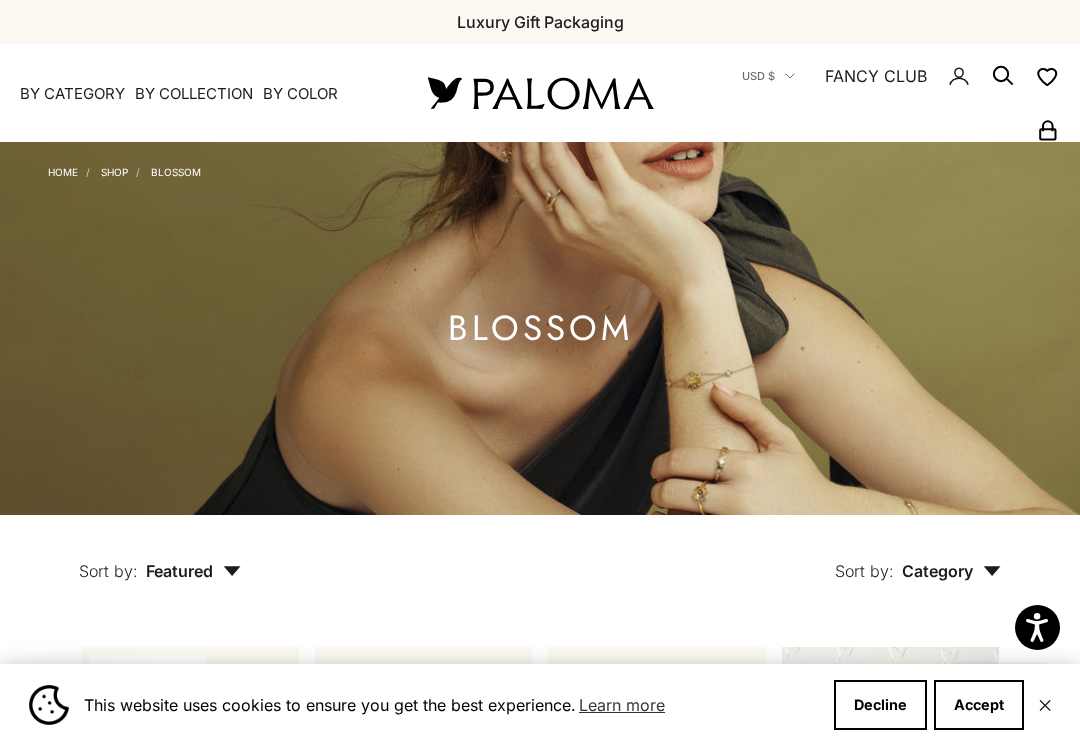 click on "By Category" at bounding box center (72, 94) 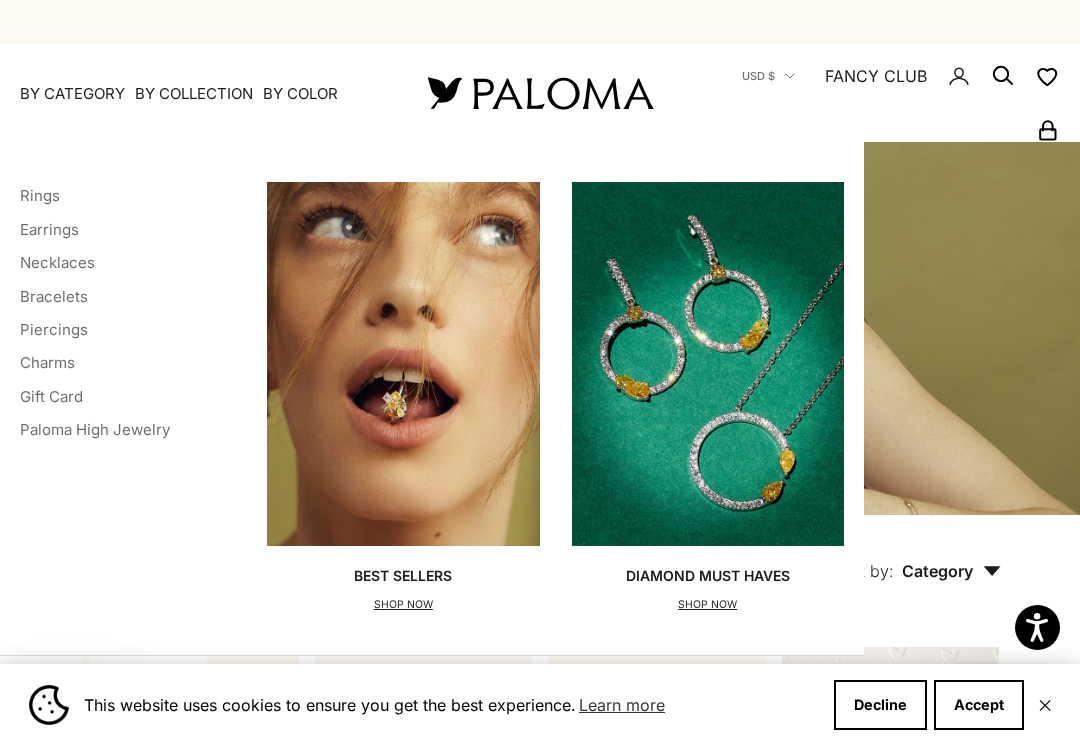 click on "Paloma High Jewelry" at bounding box center [95, 429] 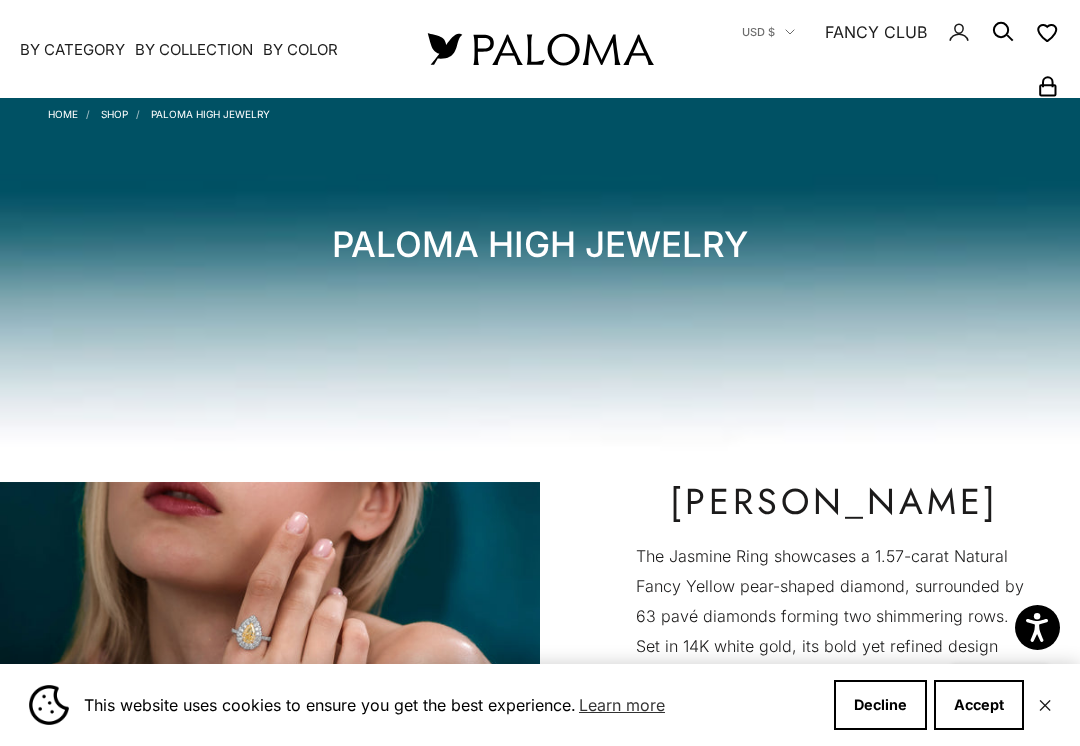 scroll, scrollTop: 0, scrollLeft: 0, axis: both 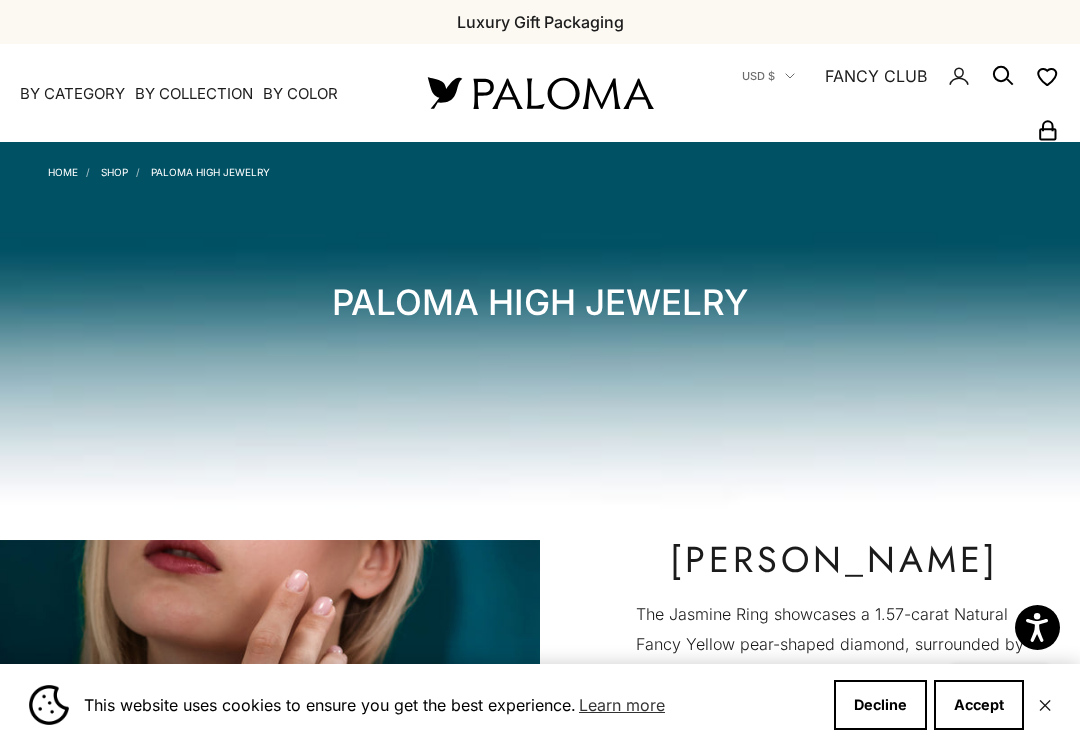 click on "By Category" at bounding box center (72, 94) 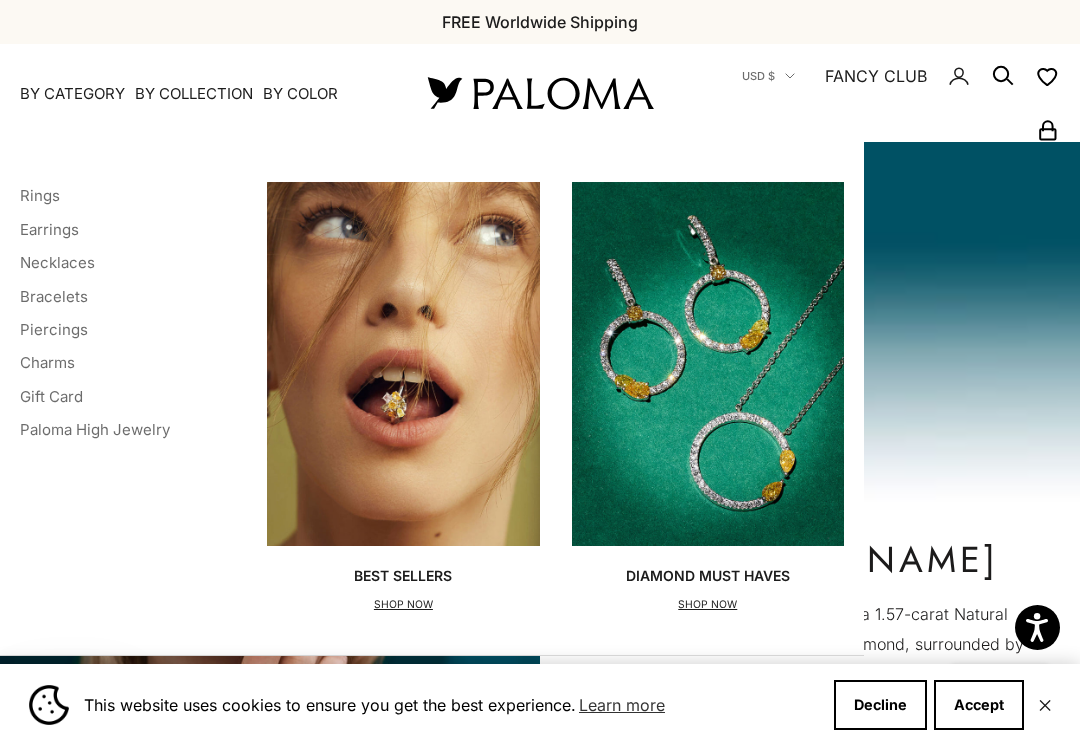 click on "Bracelets" at bounding box center (54, 296) 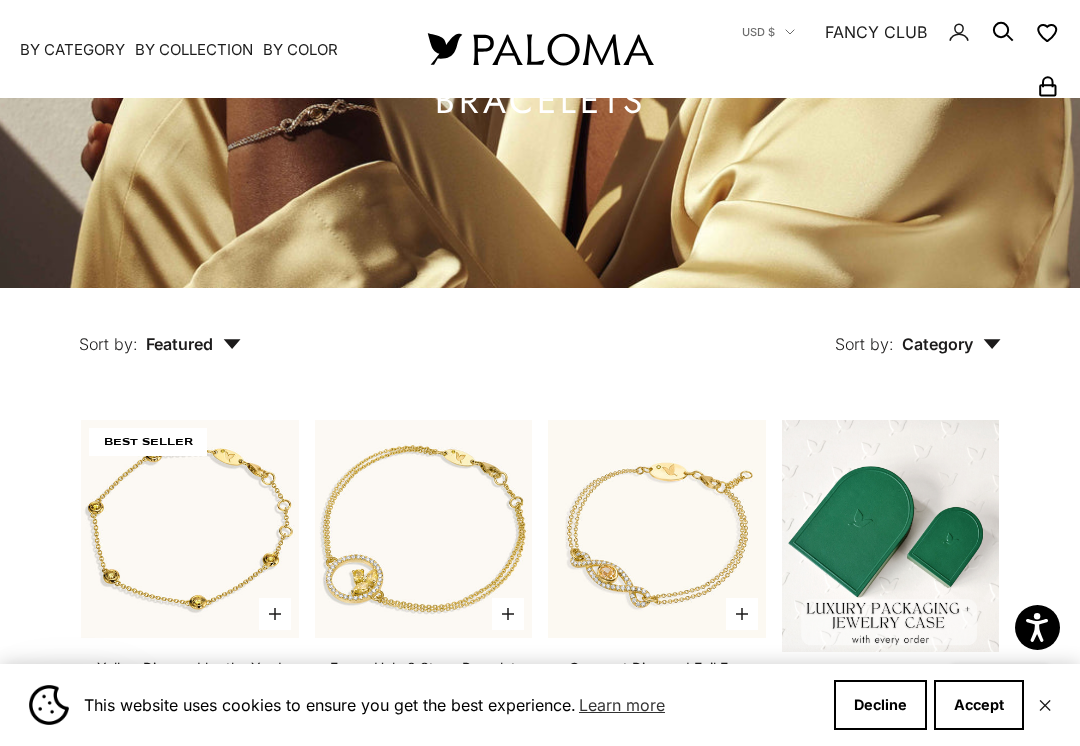 scroll, scrollTop: 0, scrollLeft: 0, axis: both 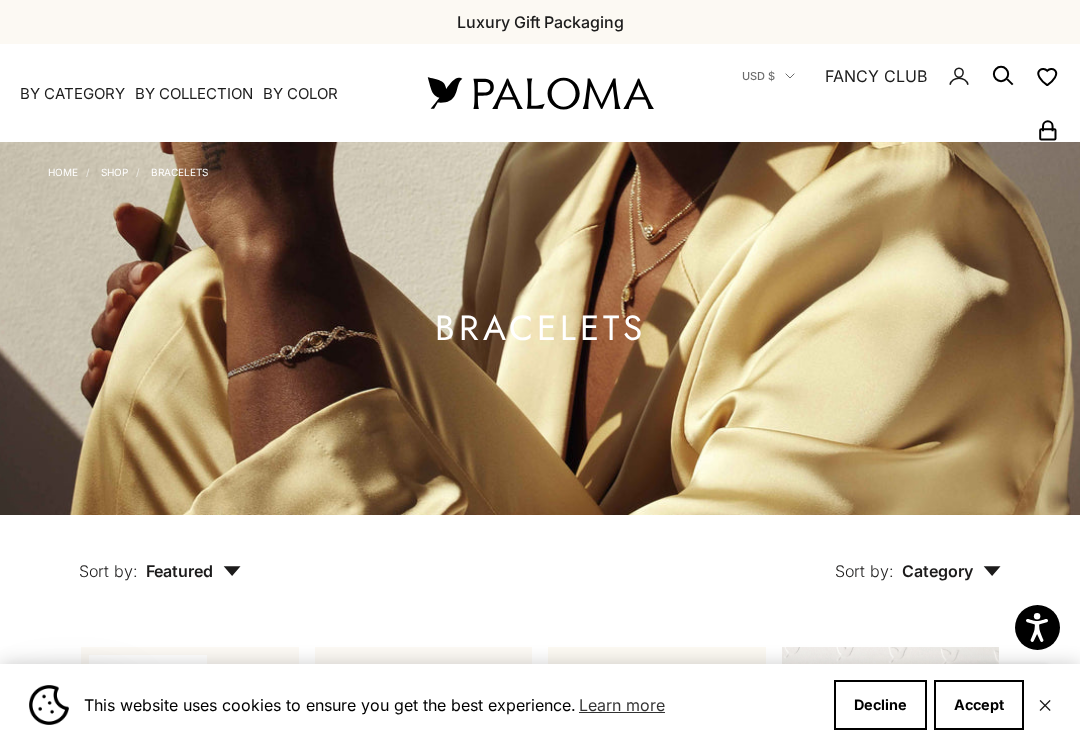 click on "By Category" at bounding box center [72, 94] 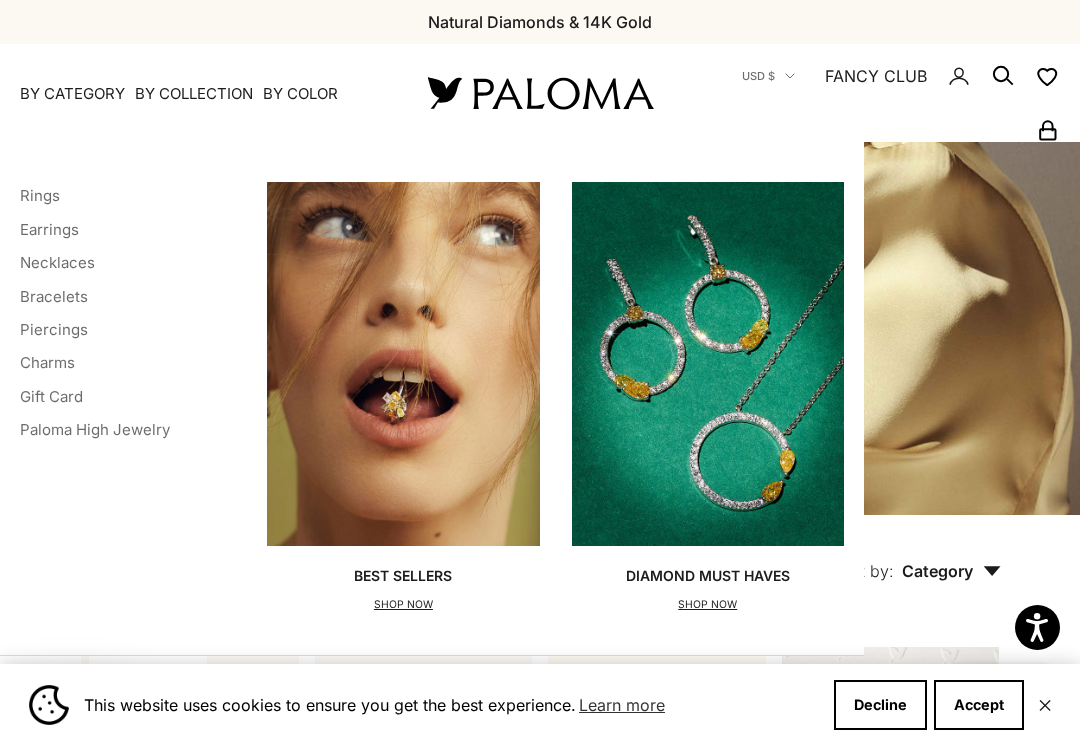 click on "Rings" at bounding box center (40, 195) 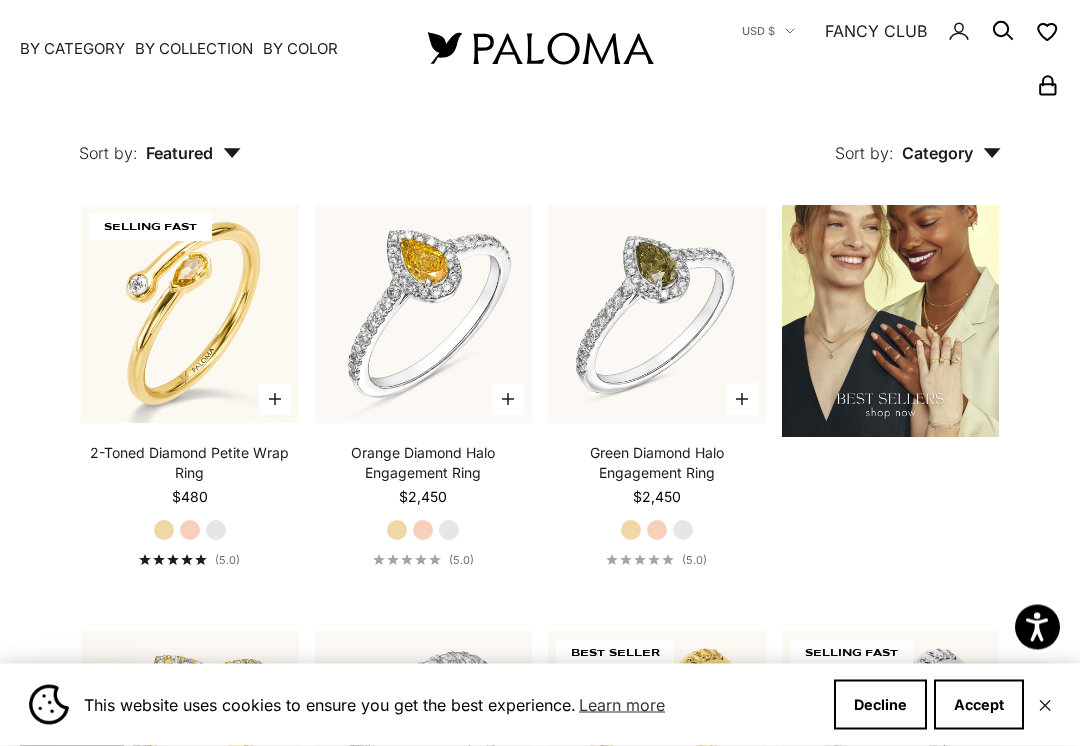 scroll, scrollTop: 2124, scrollLeft: 0, axis: vertical 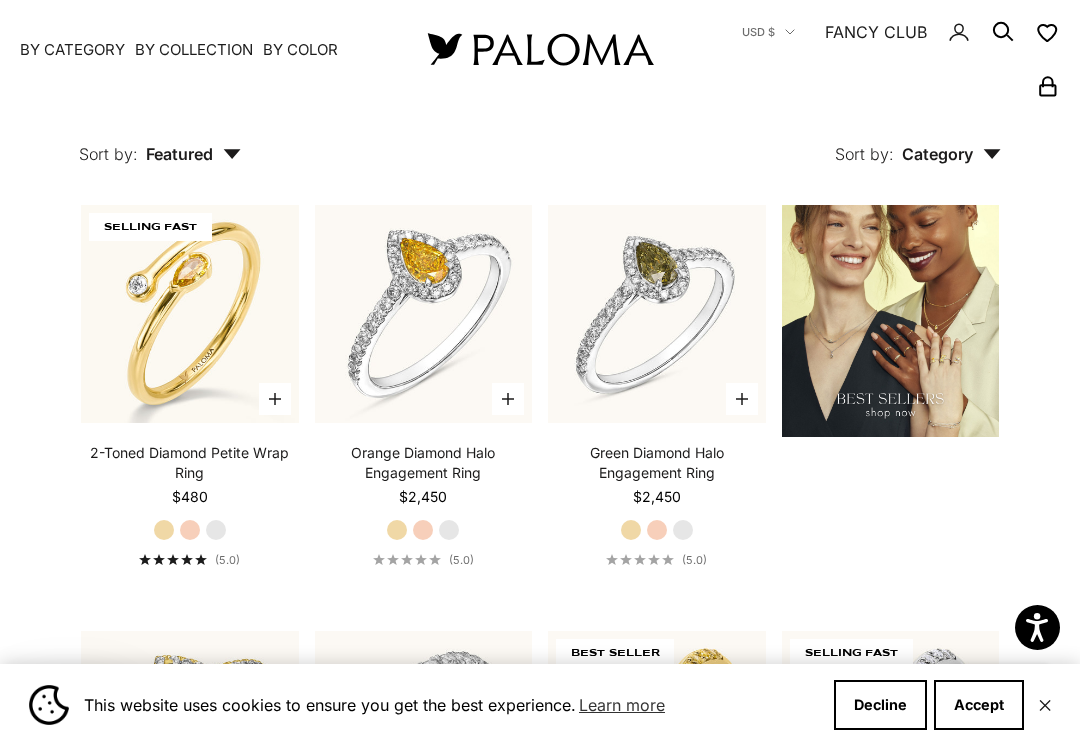 click at bounding box center (189, 314) 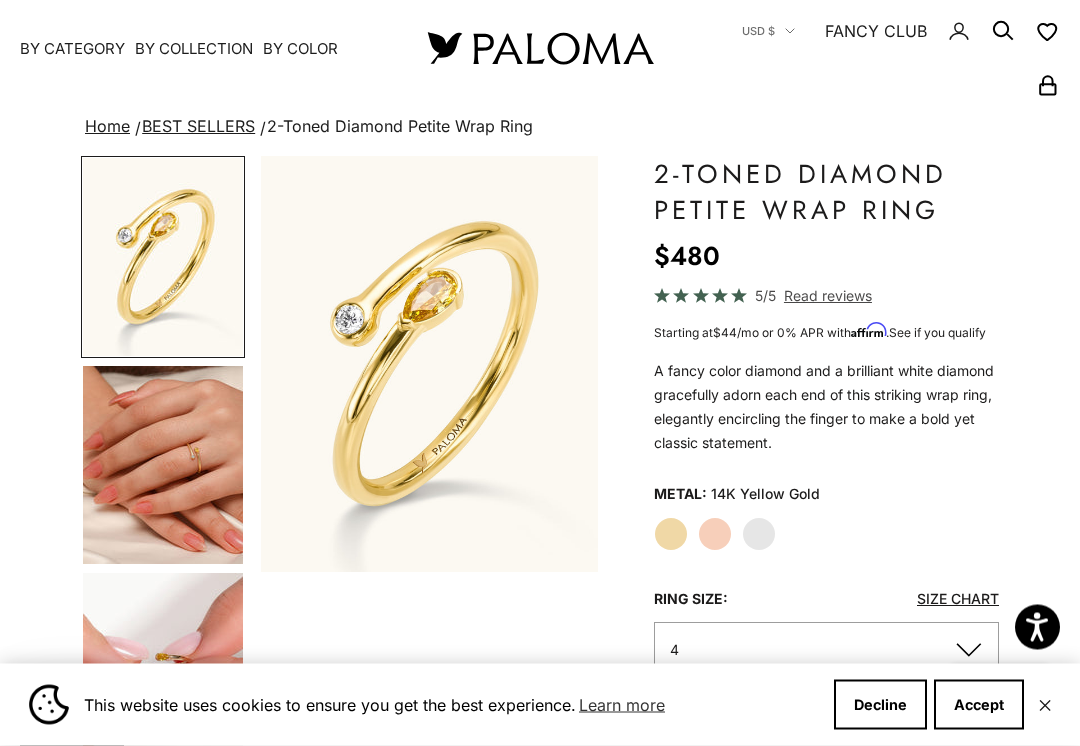 scroll, scrollTop: 85, scrollLeft: 0, axis: vertical 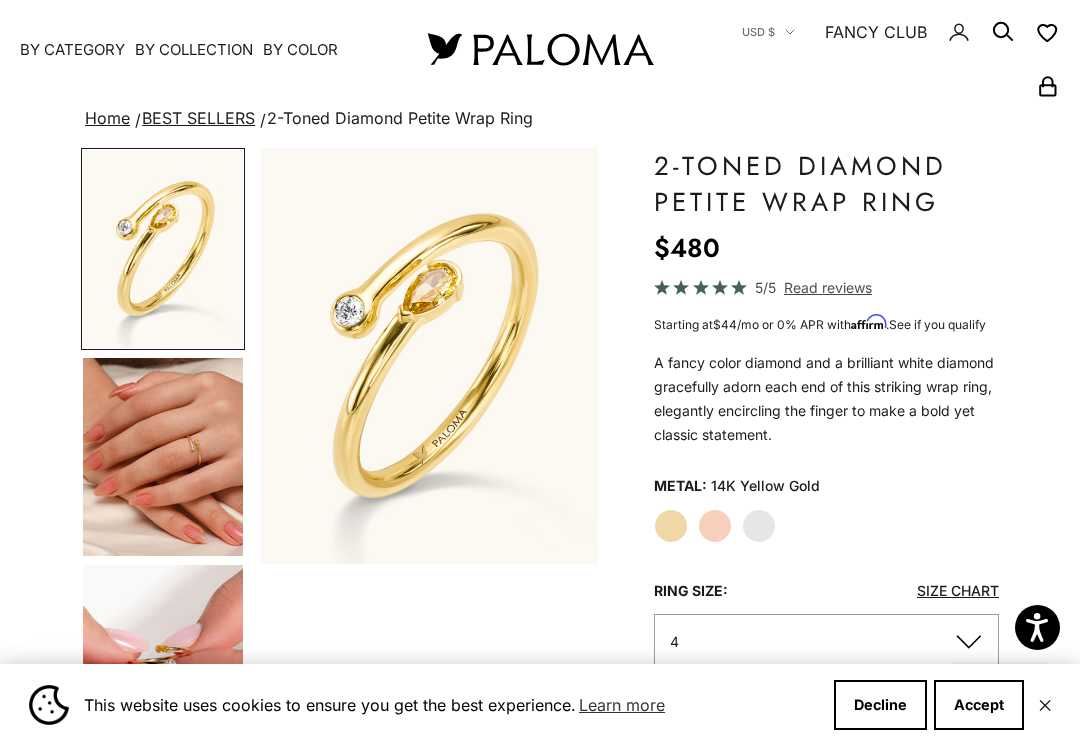 click on "Rose Gold" 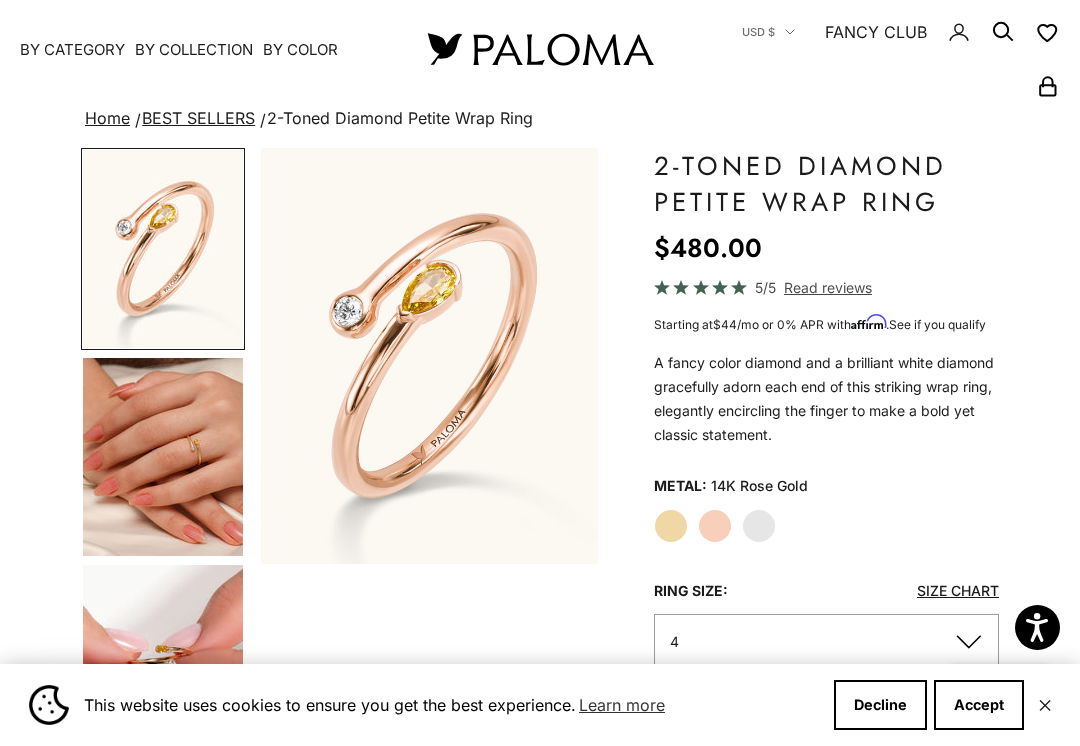 click on "Rose Gold" 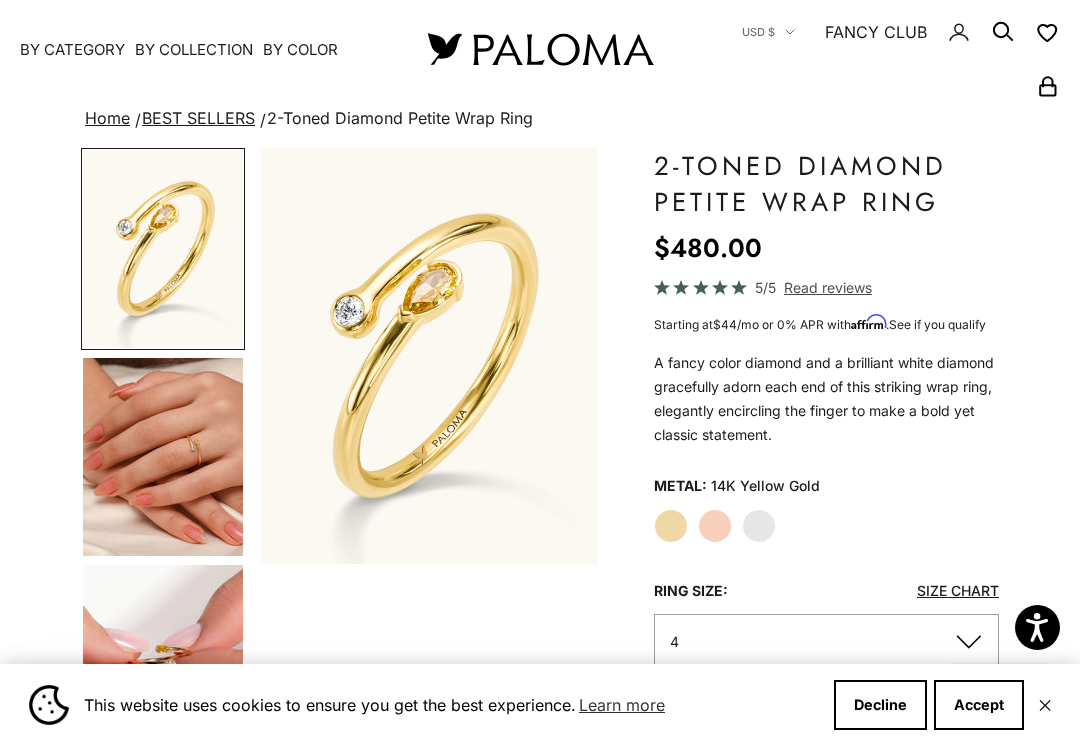 click on "Rose Gold" 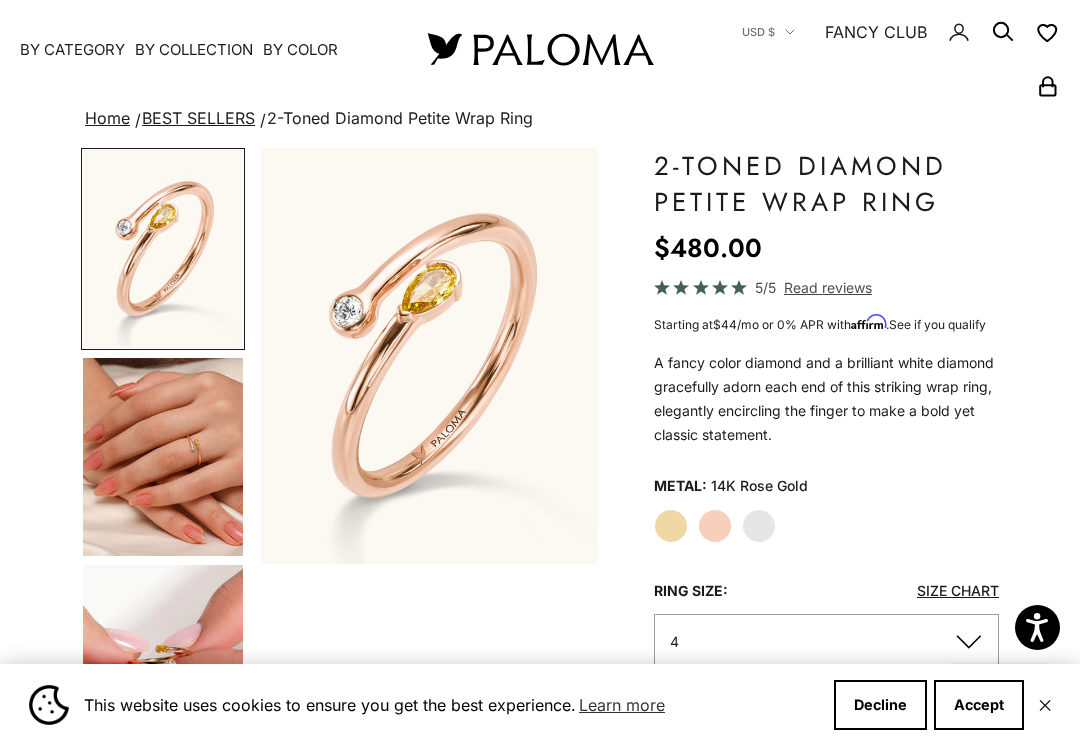 click on "Yellow Gold" 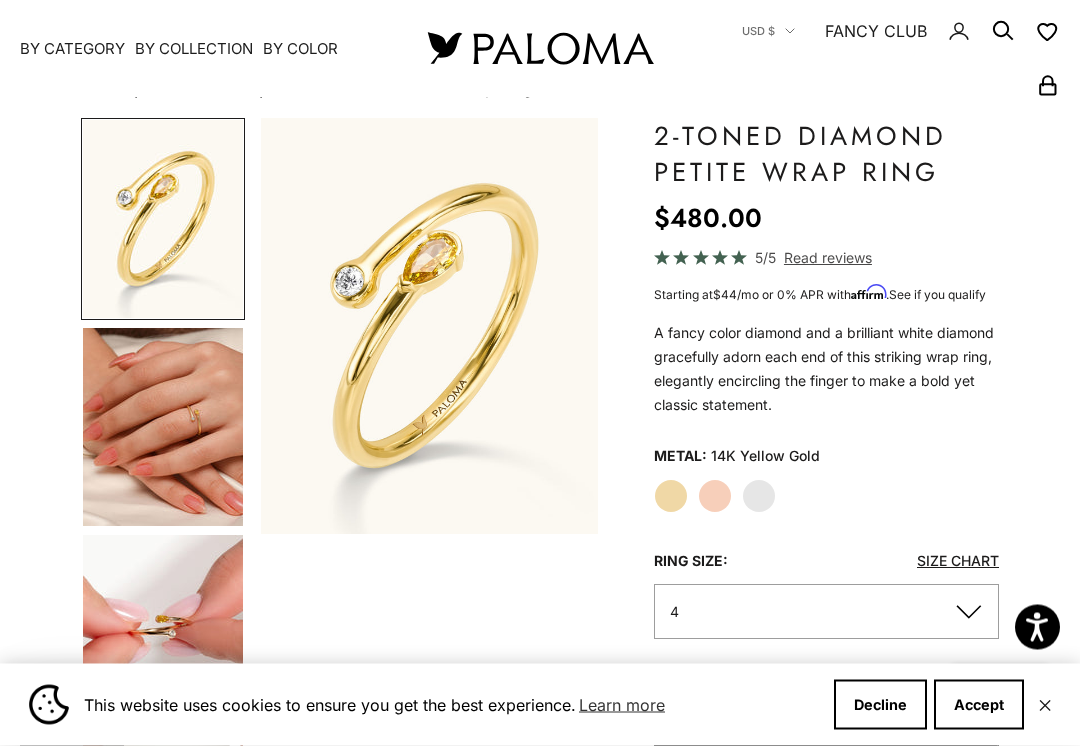 scroll, scrollTop: 115, scrollLeft: 0, axis: vertical 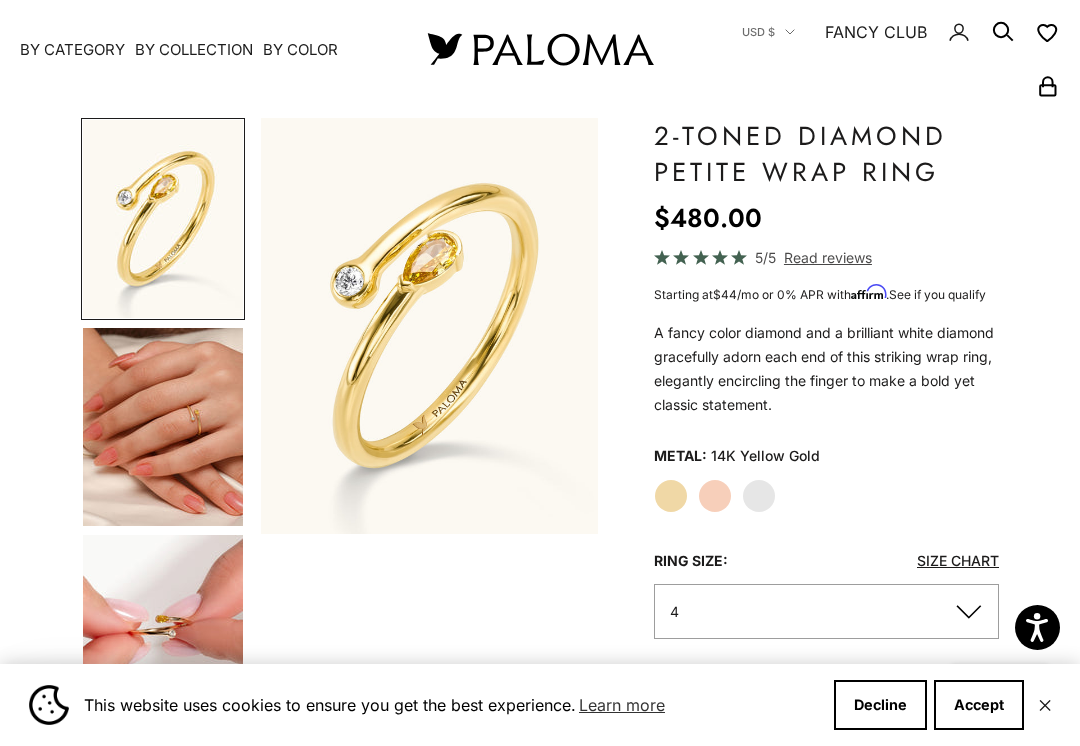 click on "White Gold" 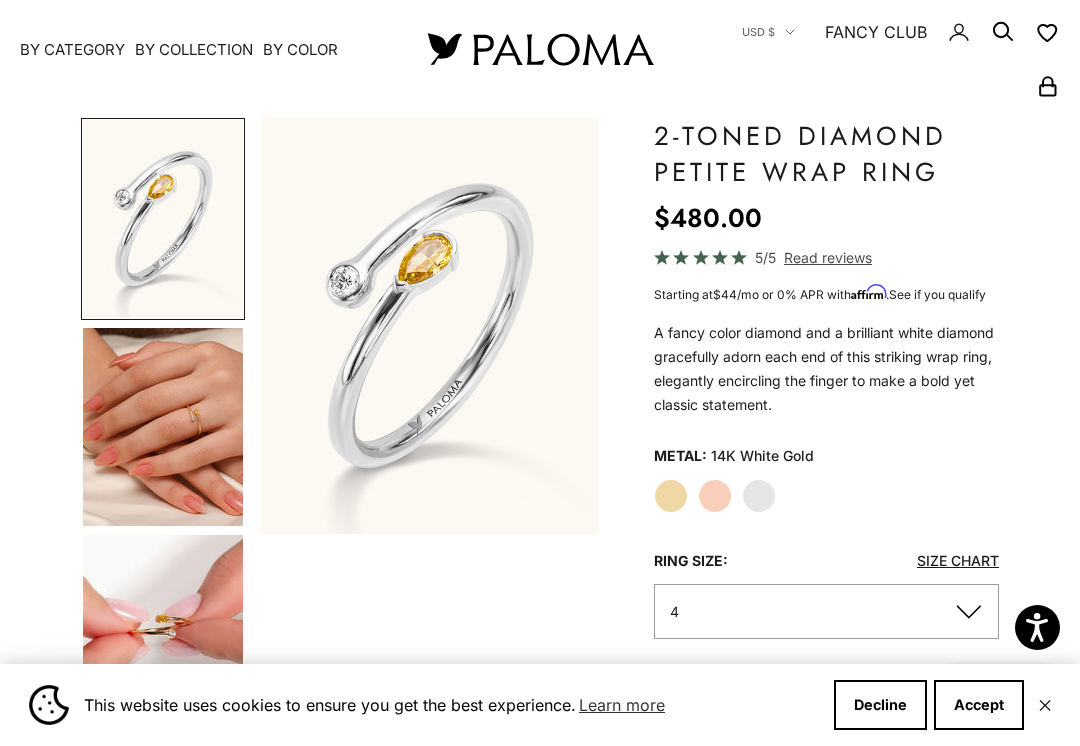 click on "Rose Gold" 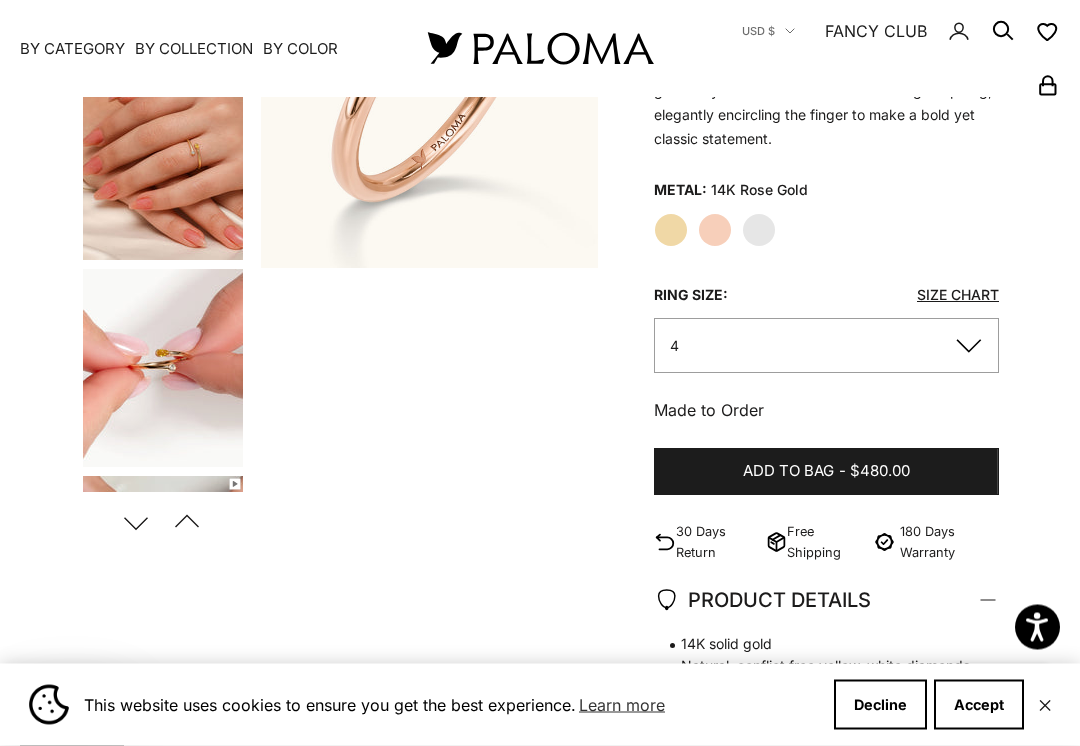 scroll, scrollTop: 381, scrollLeft: 0, axis: vertical 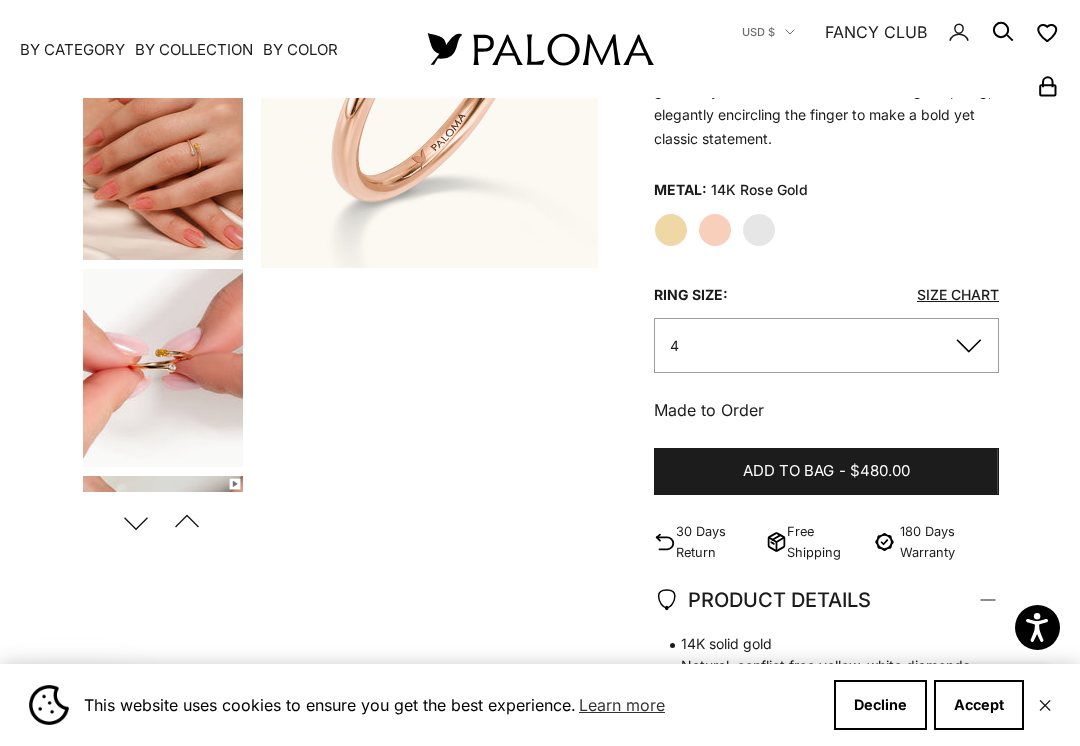 click on "4" 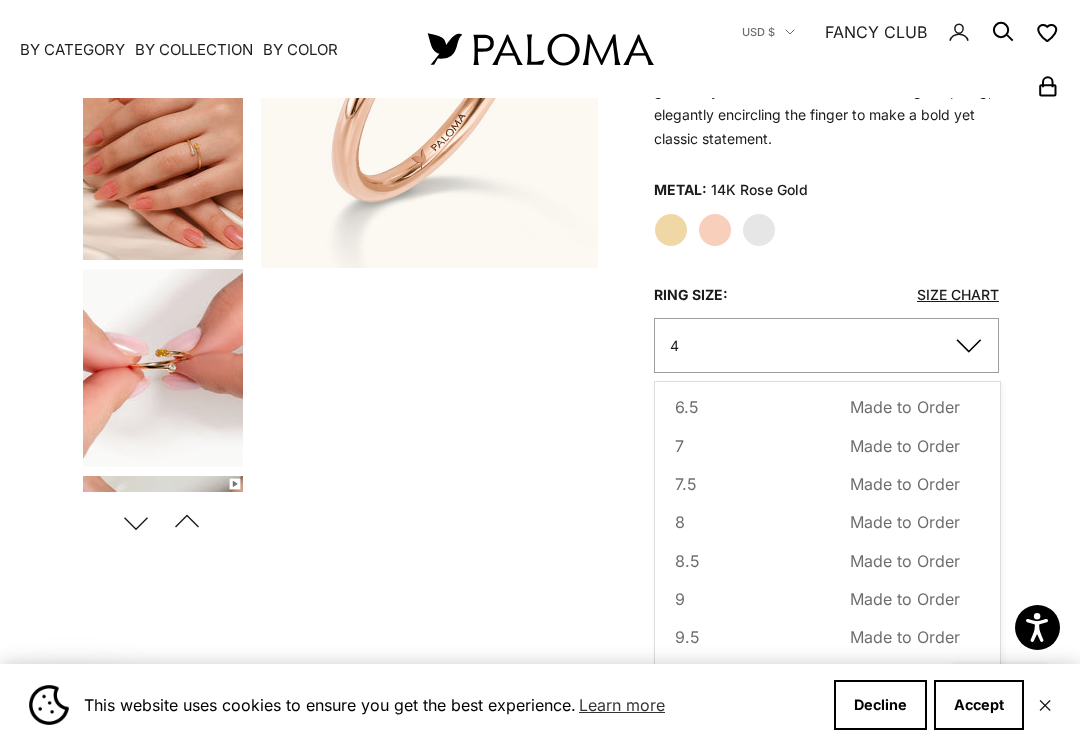 scroll, scrollTop: 198, scrollLeft: 0, axis: vertical 